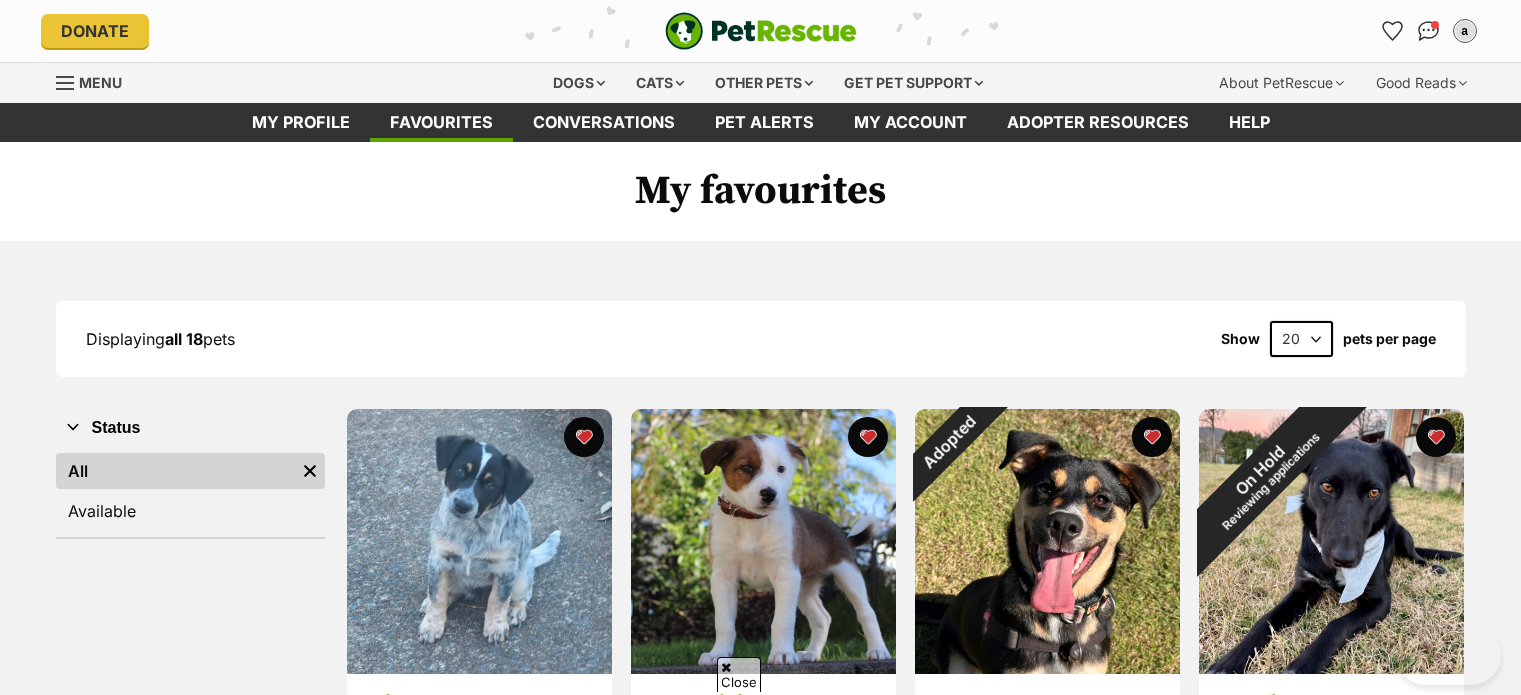 scroll, scrollTop: 105, scrollLeft: 0, axis: vertical 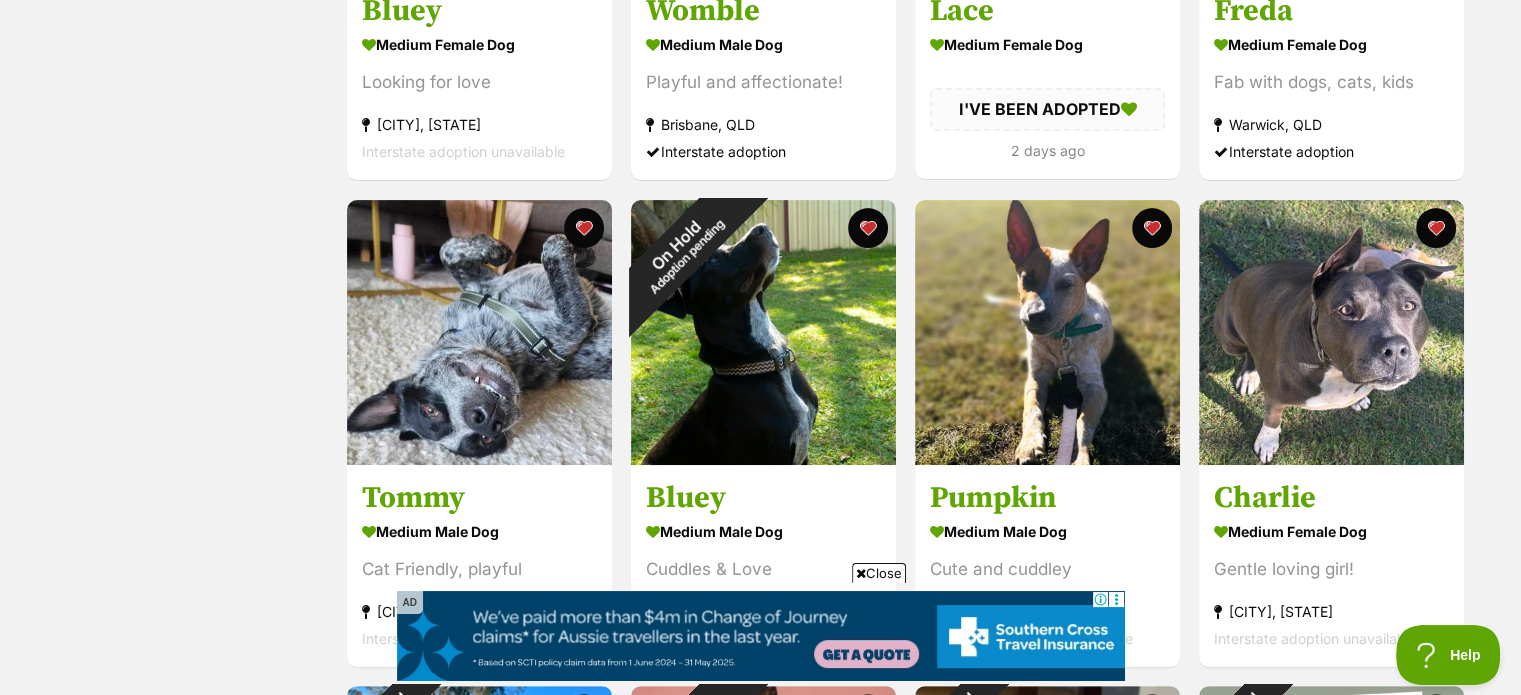 click on "Close" at bounding box center (879, 573) 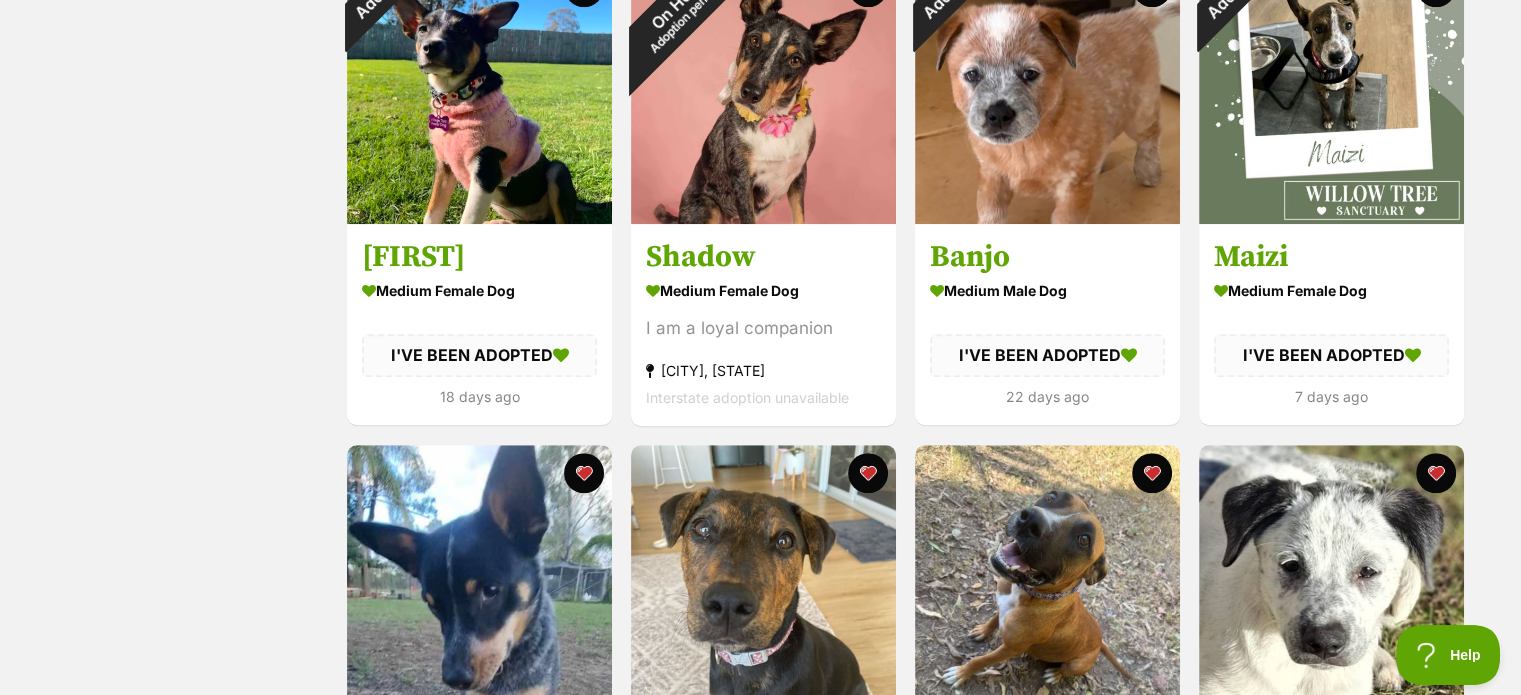 scroll, scrollTop: 1696, scrollLeft: 0, axis: vertical 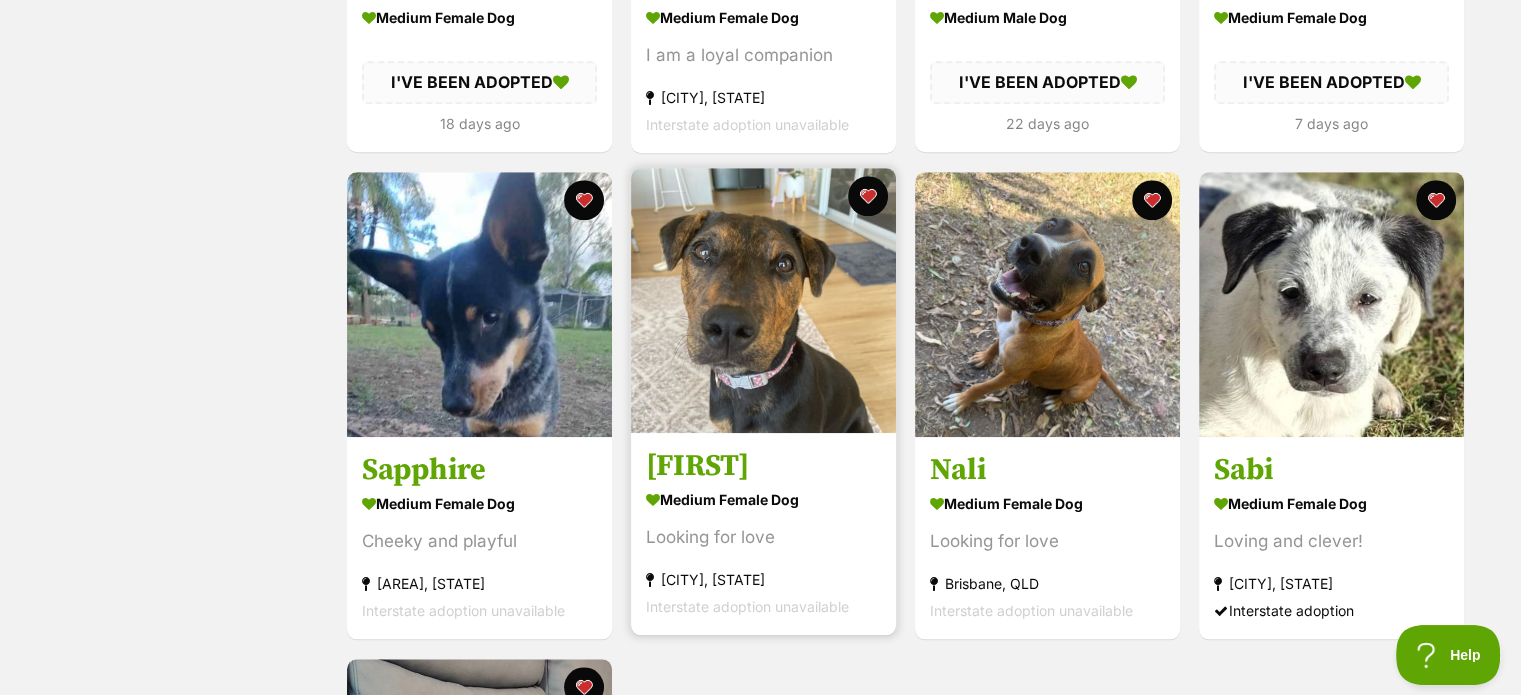 click at bounding box center [763, 300] 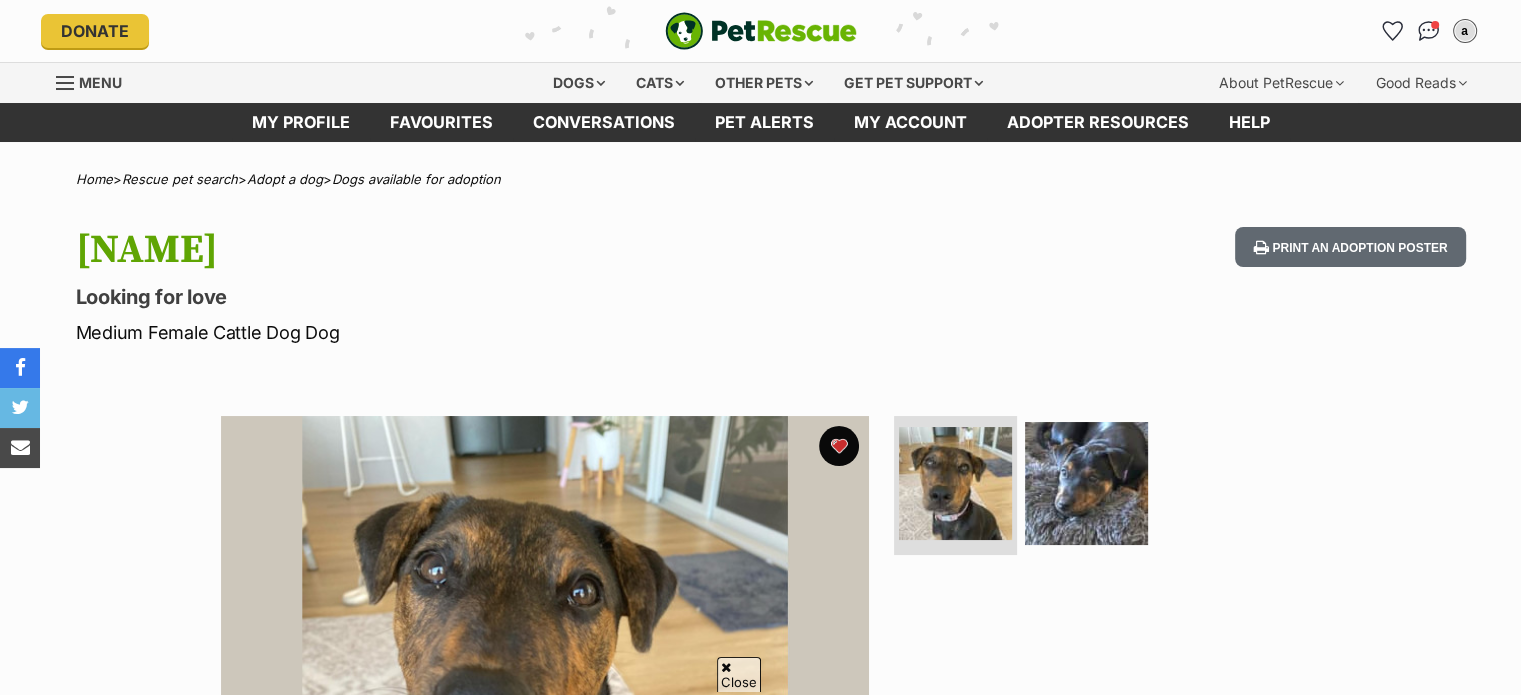 scroll, scrollTop: 300, scrollLeft: 0, axis: vertical 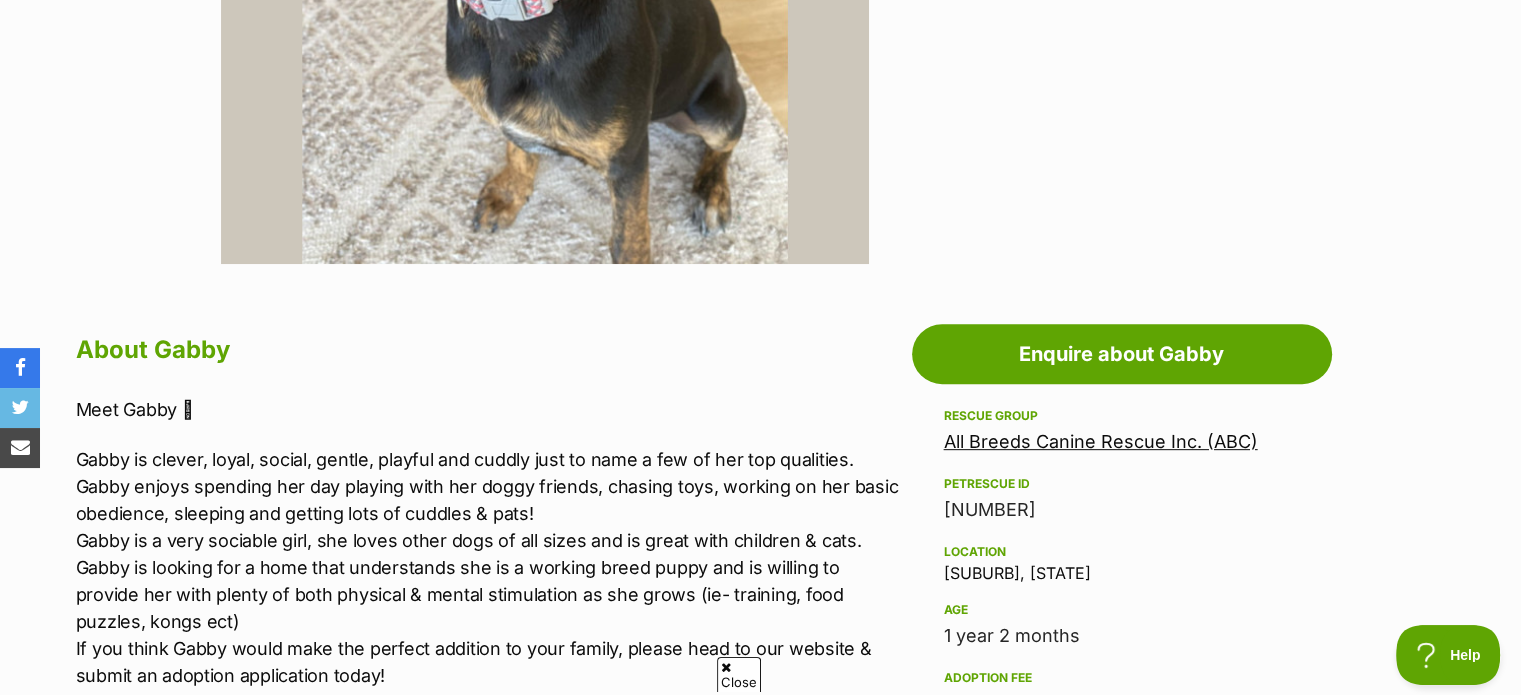 click on "All Breeds Canine Rescue Inc. (ABC)" at bounding box center (1101, 441) 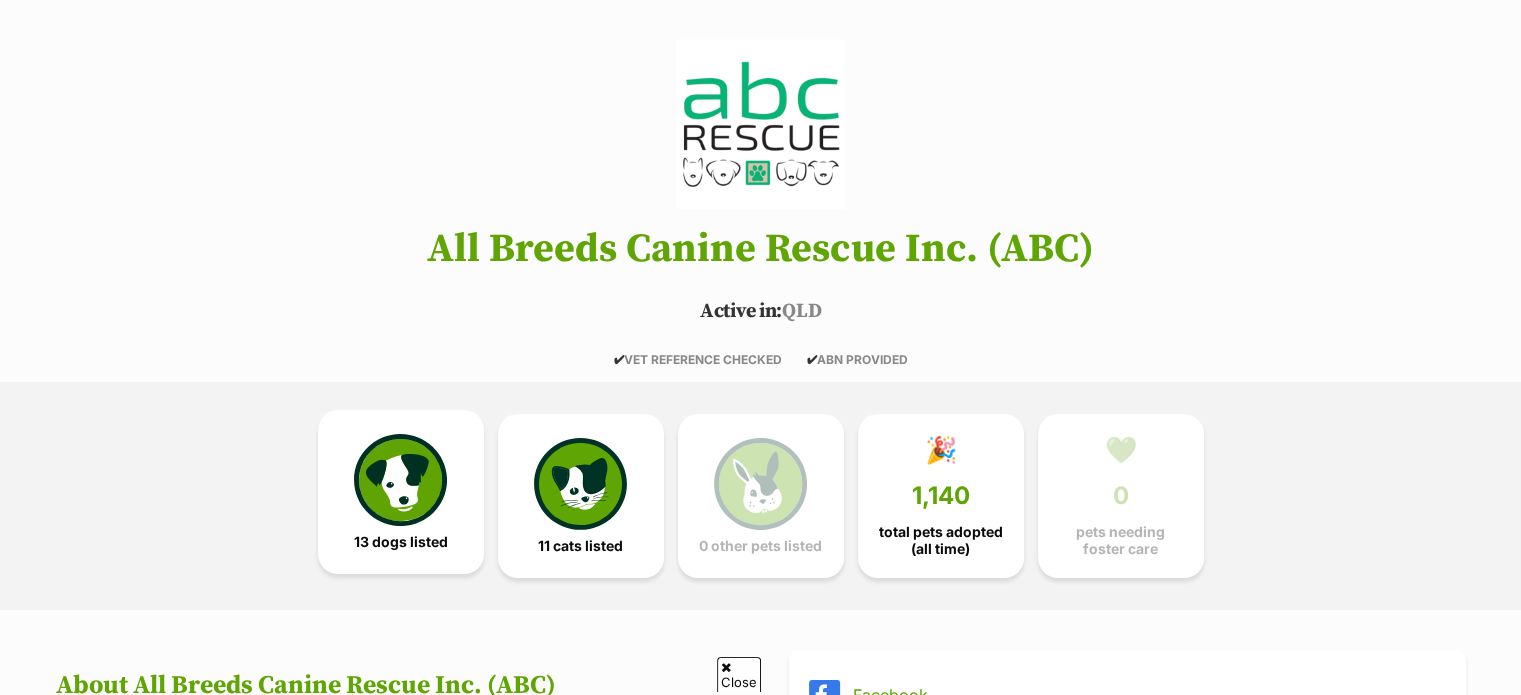 scroll, scrollTop: 200, scrollLeft: 0, axis: vertical 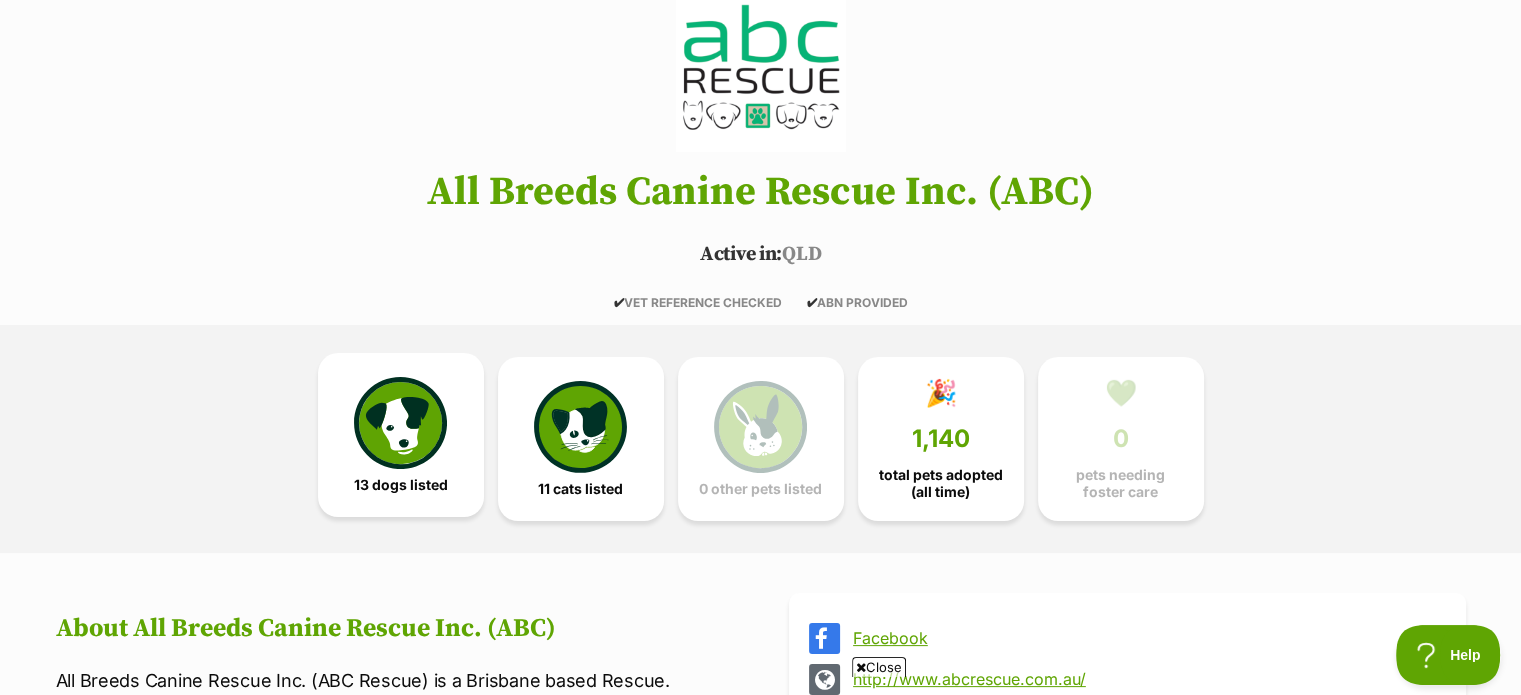 click at bounding box center [400, 423] 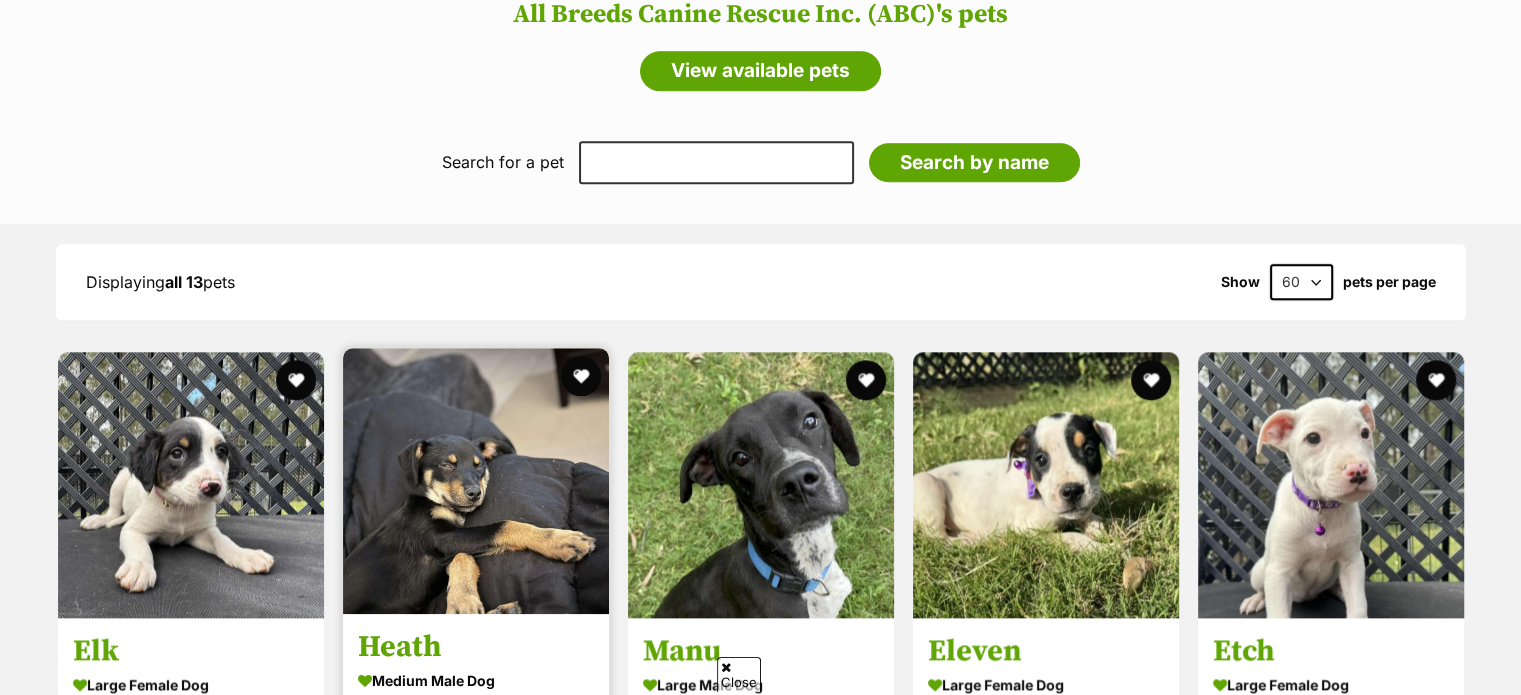 scroll, scrollTop: 1944, scrollLeft: 0, axis: vertical 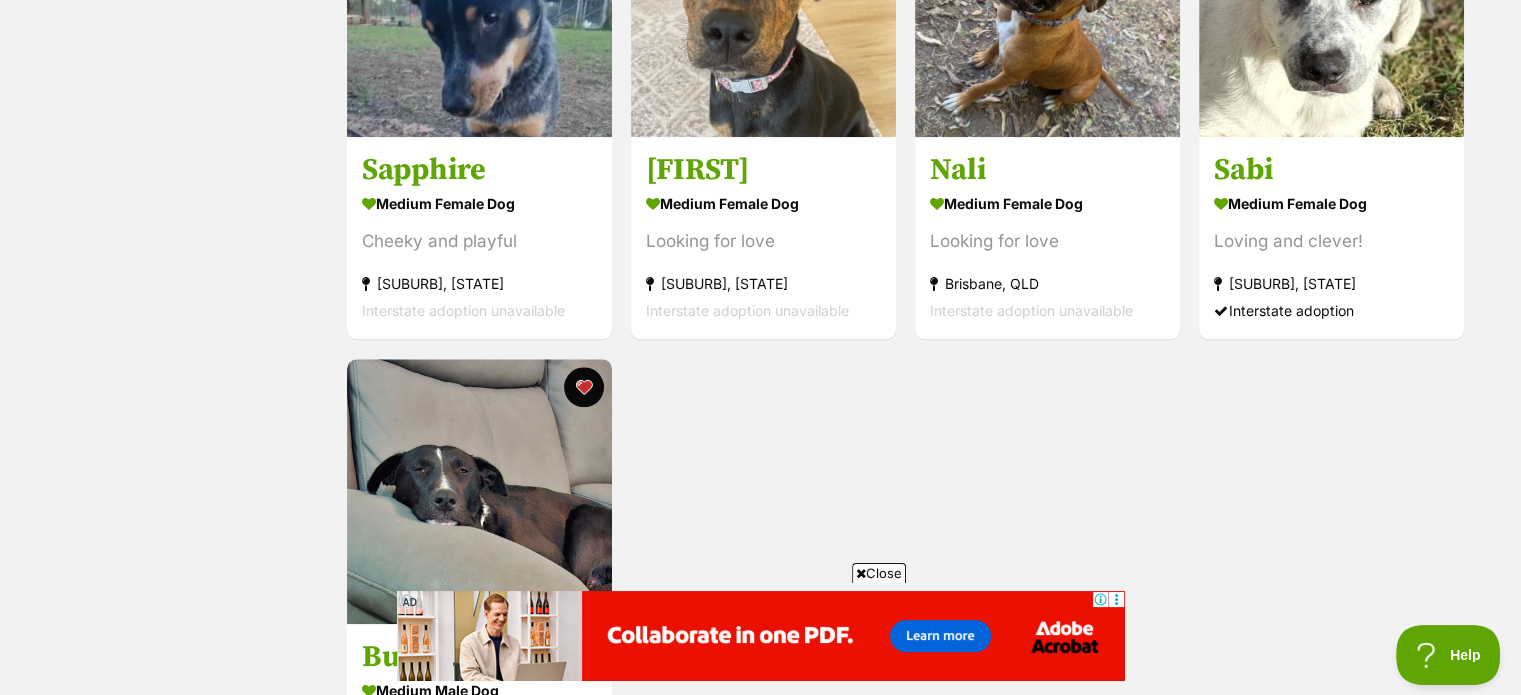 click on "Status
All
Remove filter
Available" at bounding box center (190, -381) 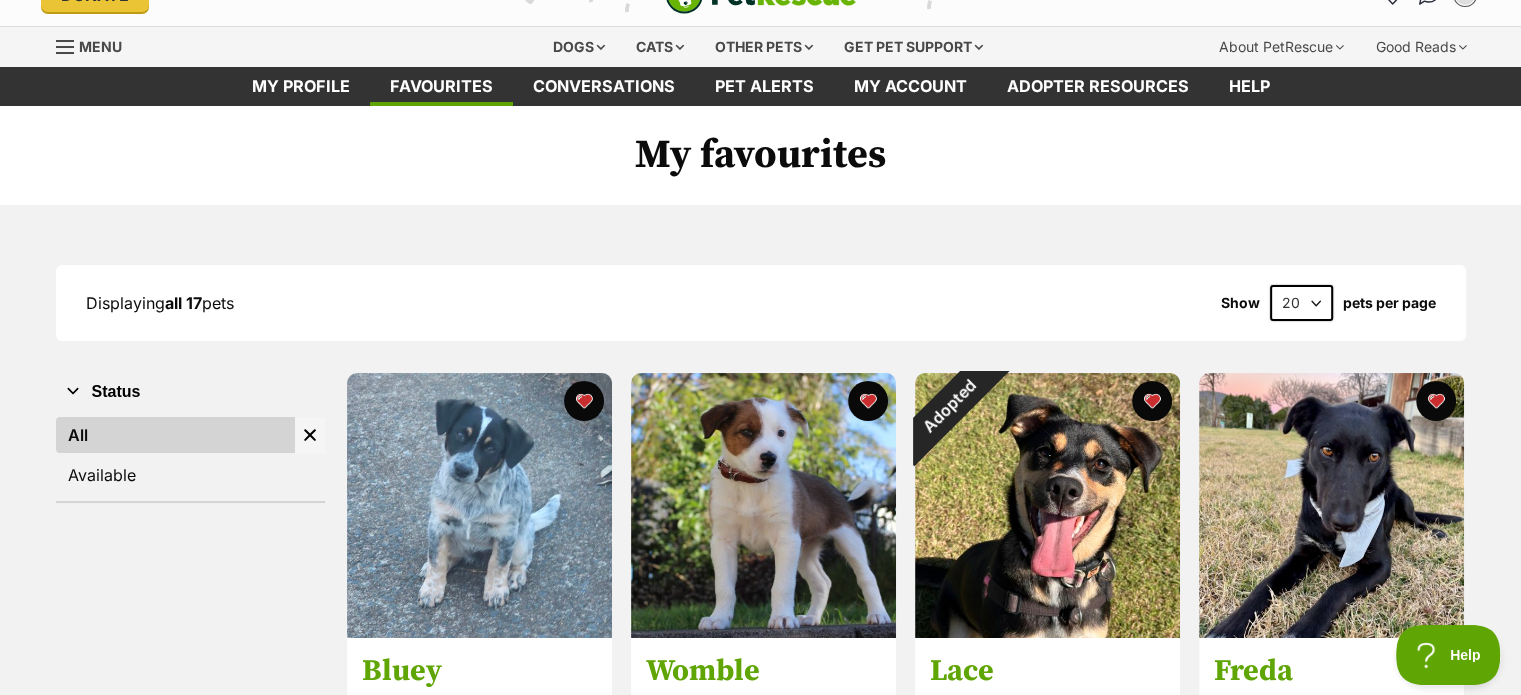 scroll, scrollTop: 0, scrollLeft: 0, axis: both 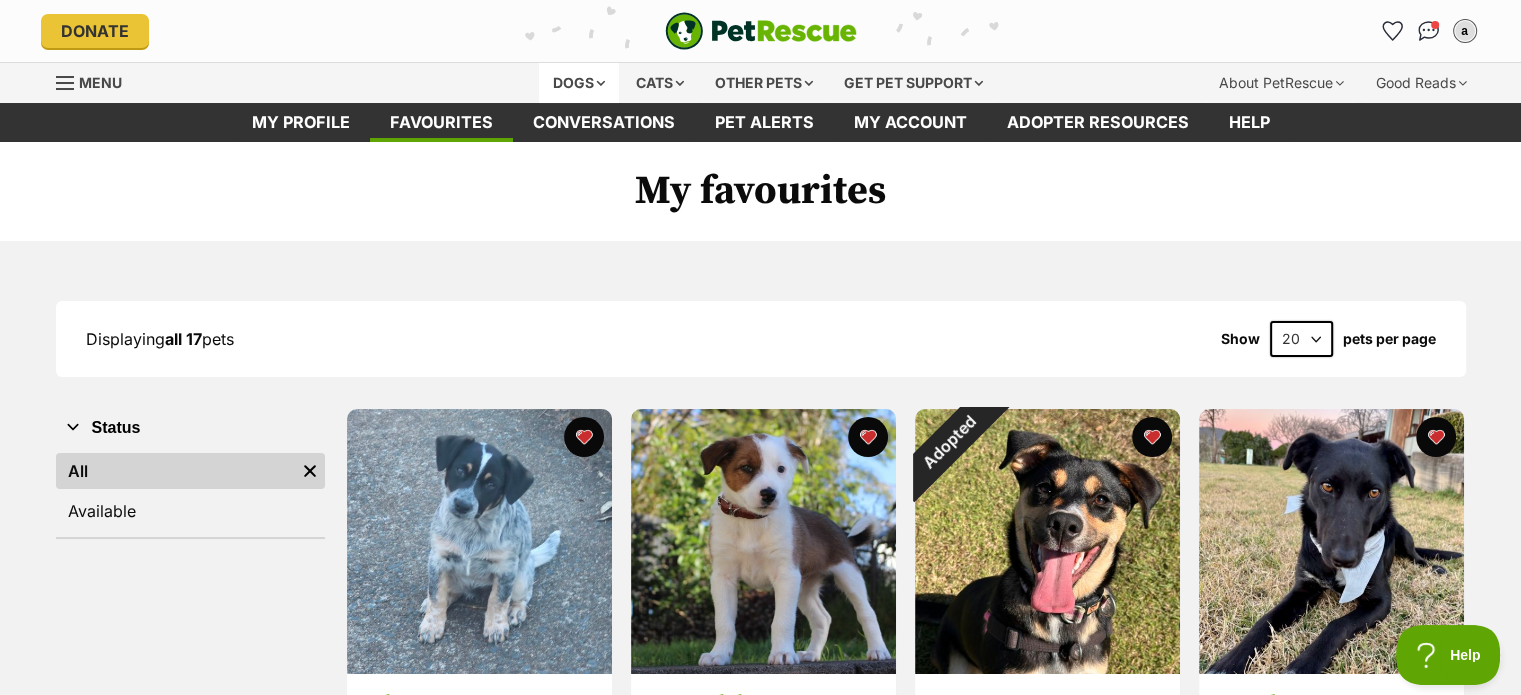 click on "Dogs" at bounding box center [579, 83] 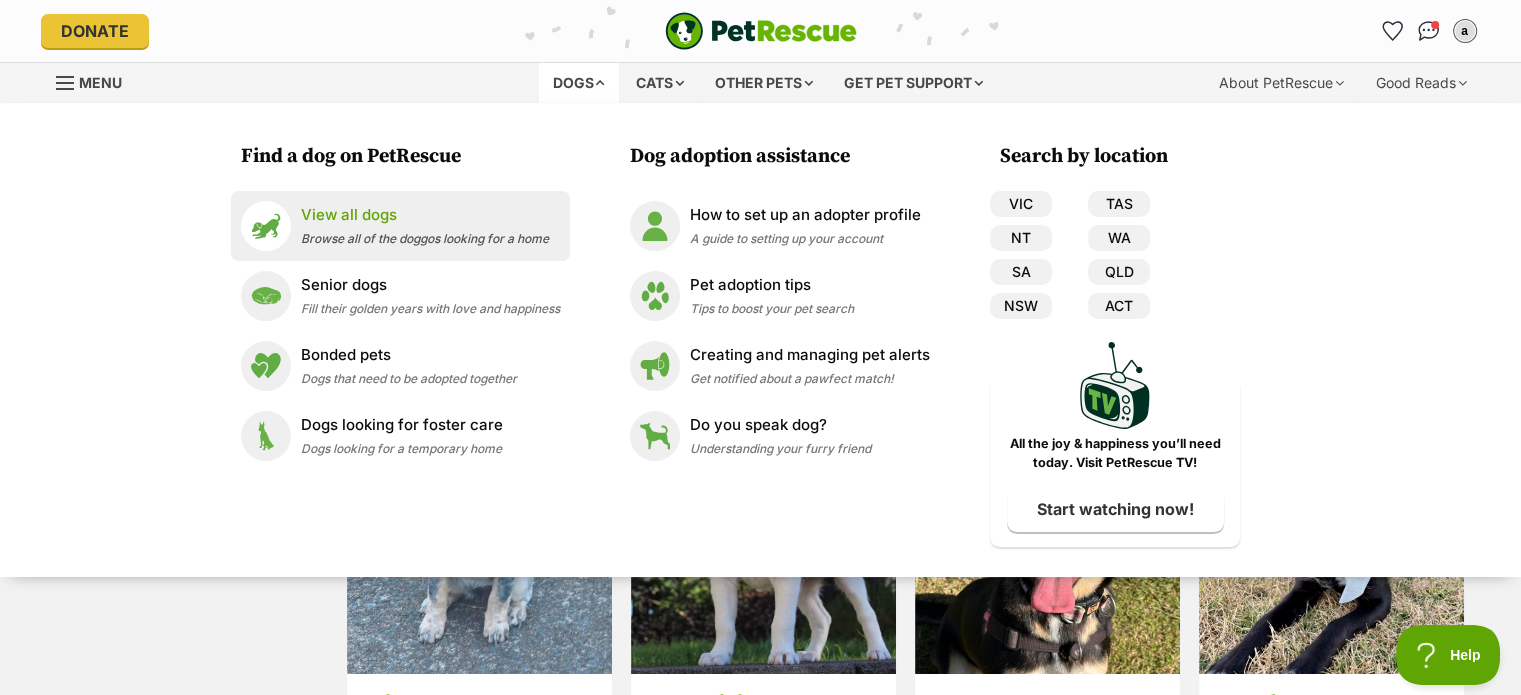 click on "View all dogs
Browse all of the doggos looking for a home" at bounding box center (400, 226) 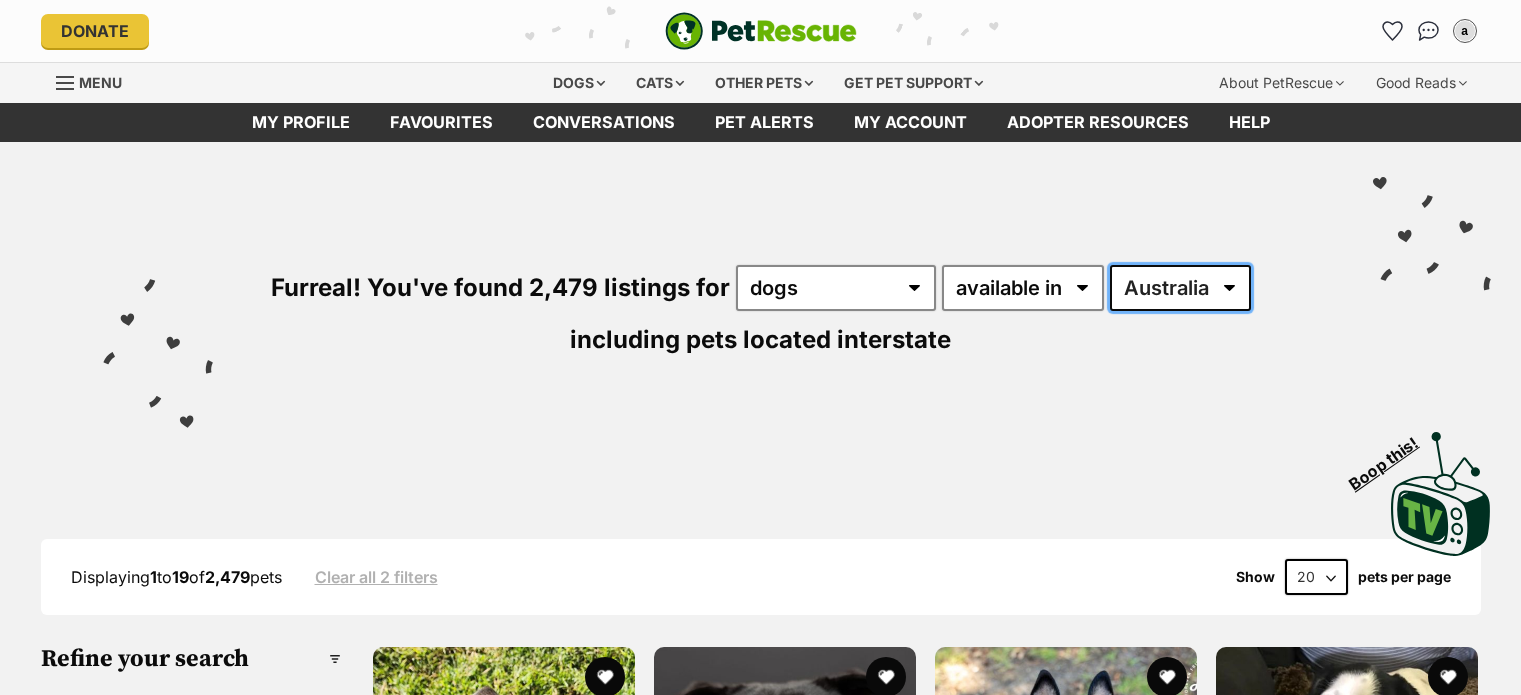 drag, startPoint x: 0, startPoint y: 0, endPoint x: 1115, endPoint y: 295, distance: 1153.3646 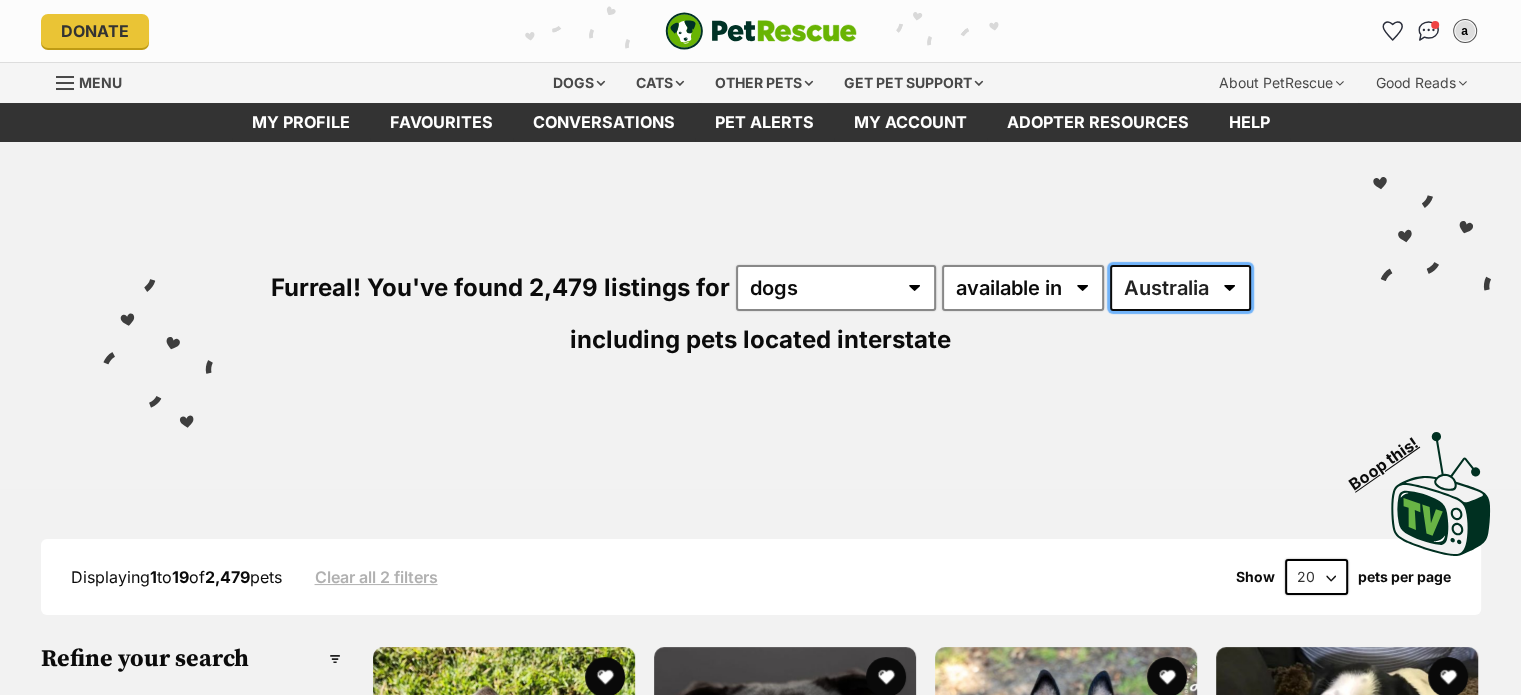 scroll, scrollTop: 0, scrollLeft: 0, axis: both 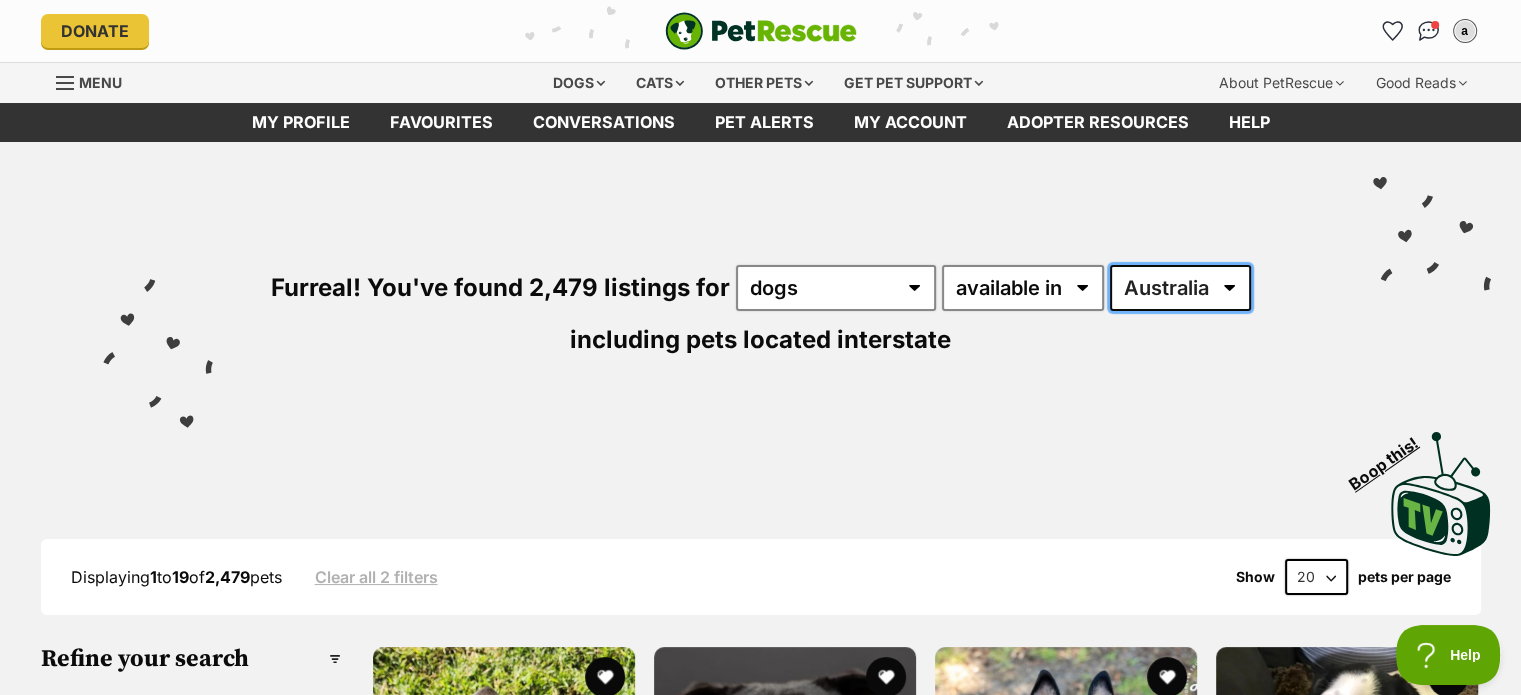 select on "QLD" 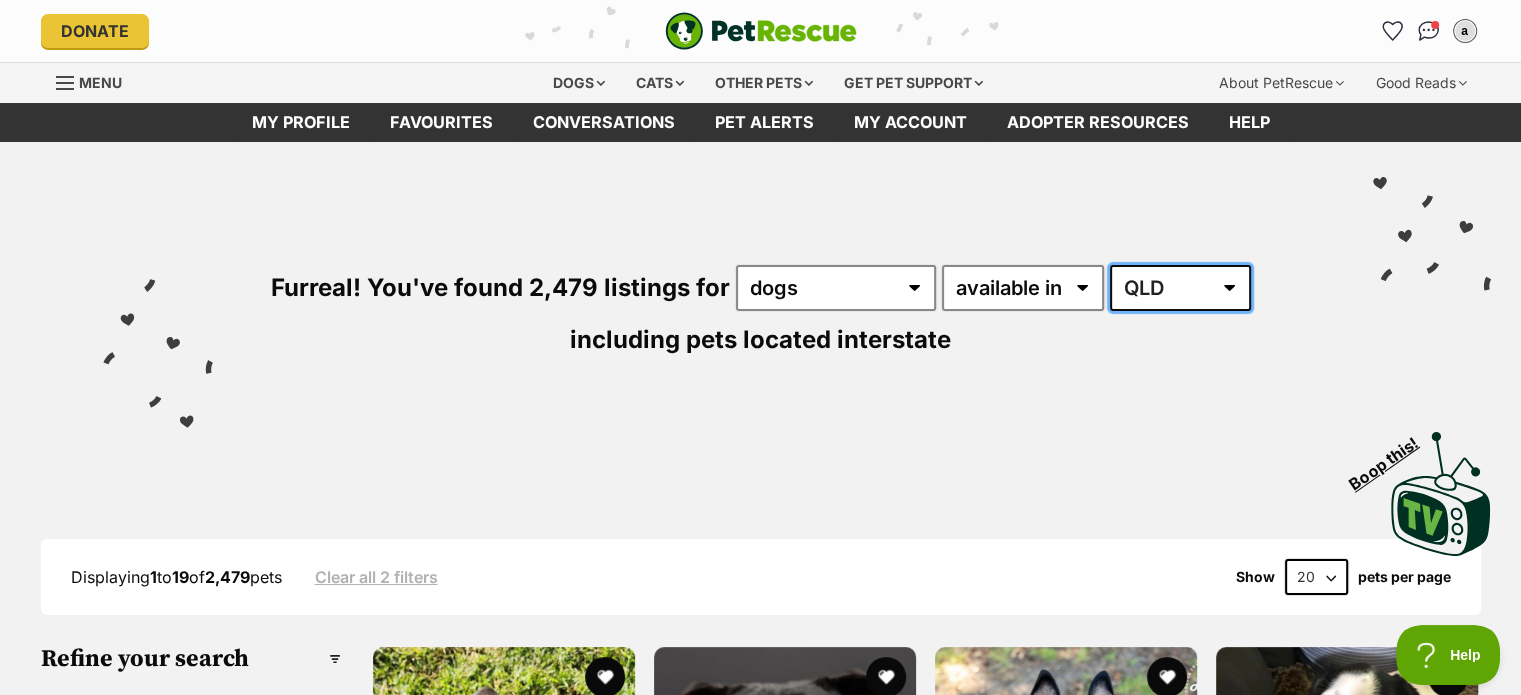 click on "Australia
ACT
NSW
NT
QLD
SA
TAS
VIC
WA" at bounding box center [1180, 288] 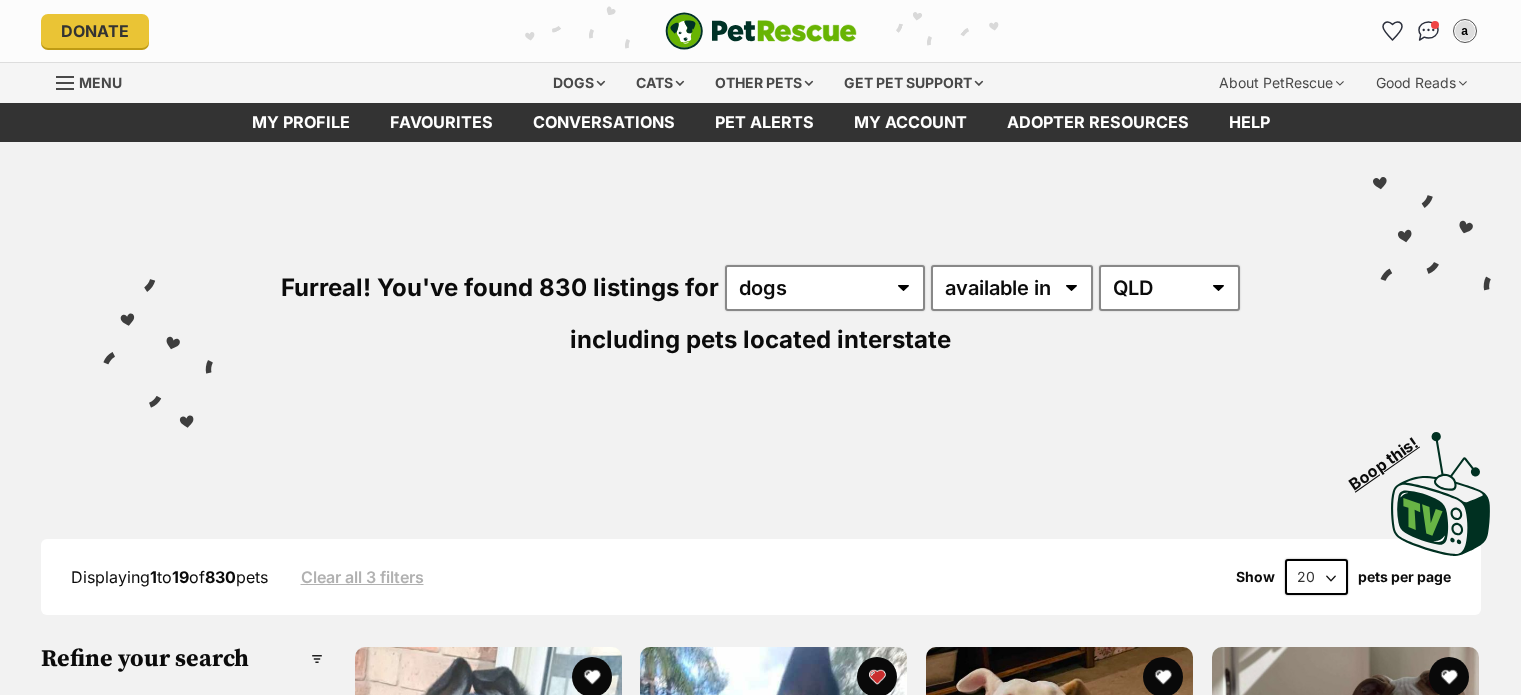 scroll, scrollTop: 0, scrollLeft: 0, axis: both 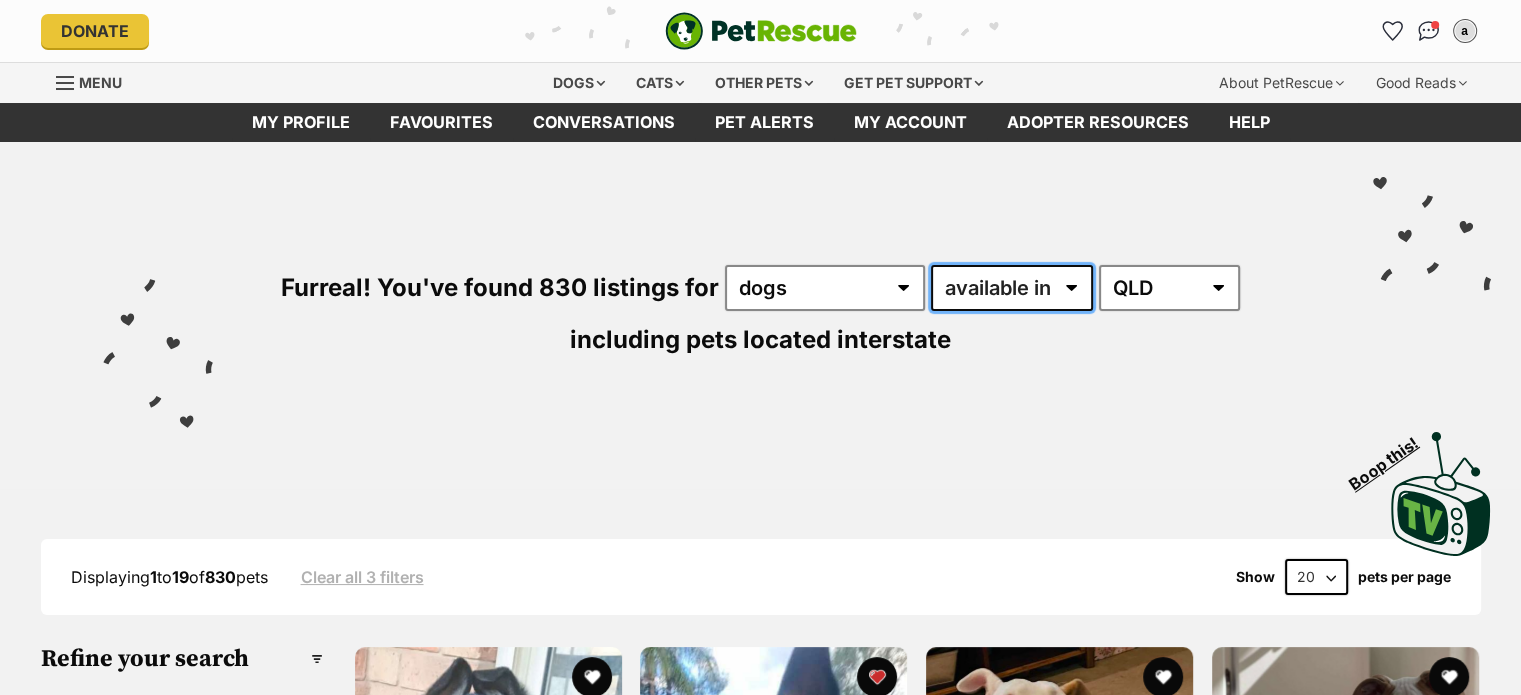 click on "available in
located in" at bounding box center [1012, 288] 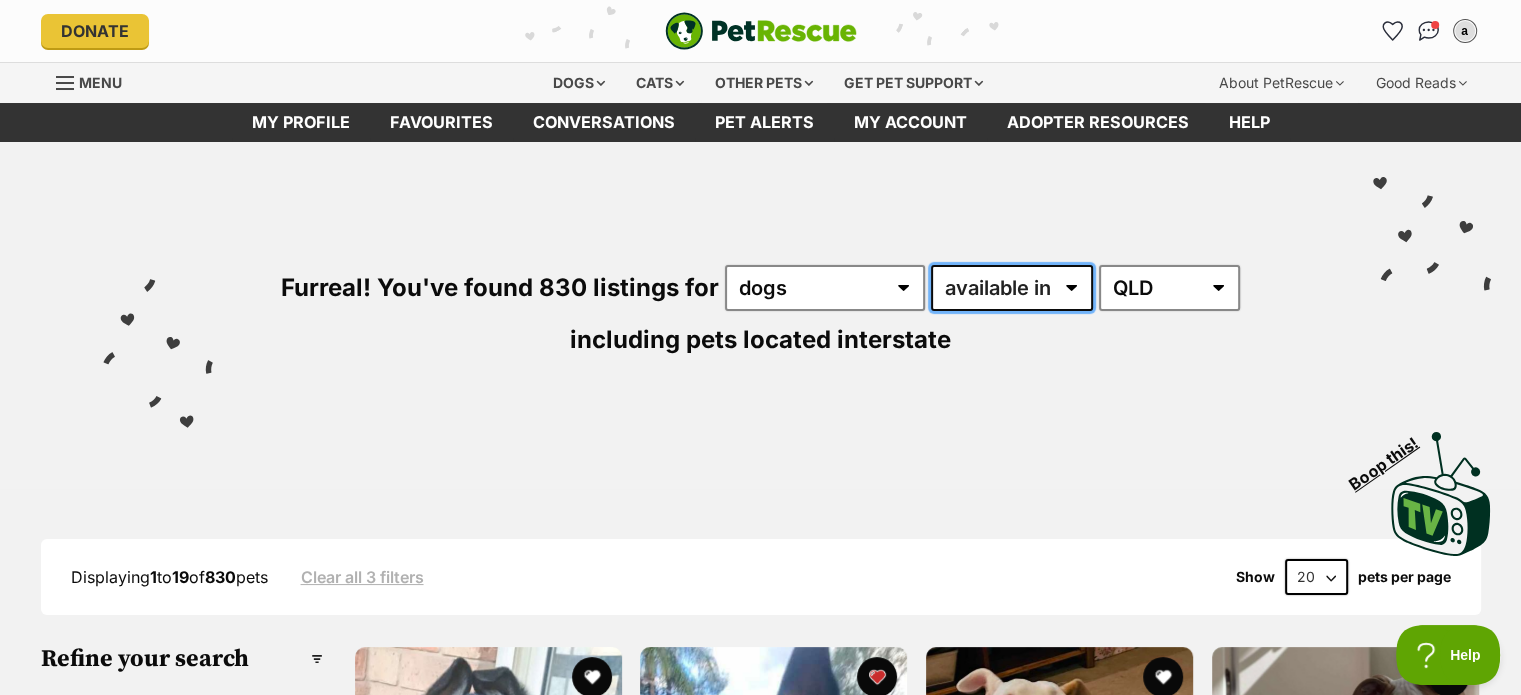 select on "disabled" 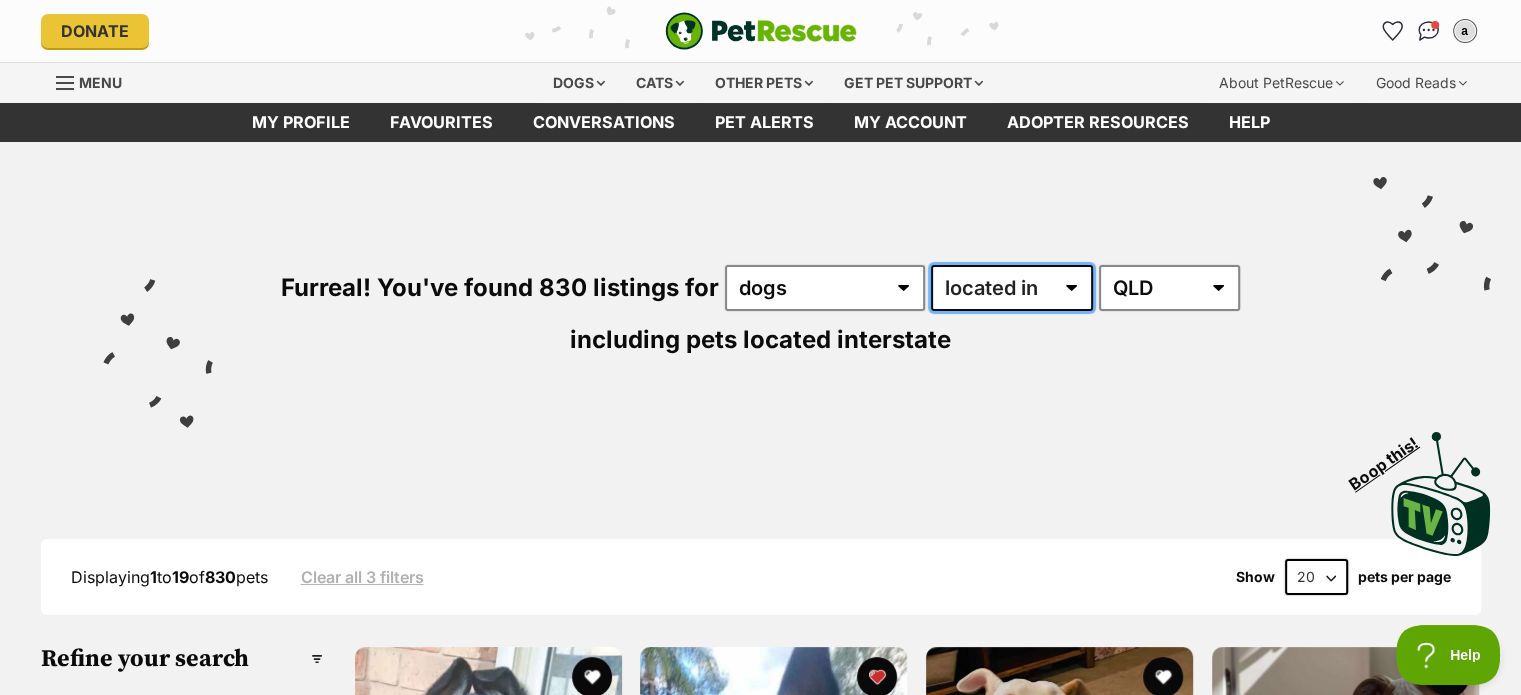 click on "available in
located in" at bounding box center [1012, 288] 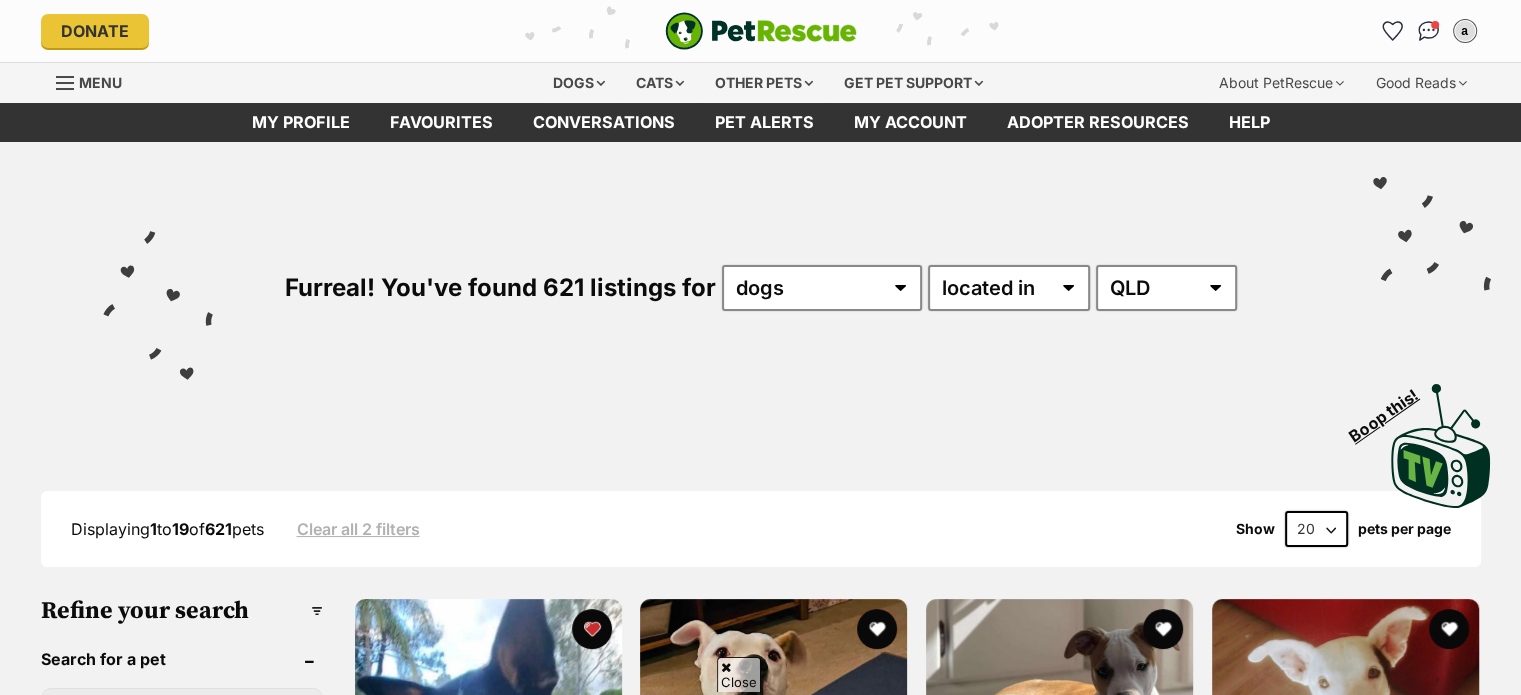 scroll, scrollTop: 500, scrollLeft: 0, axis: vertical 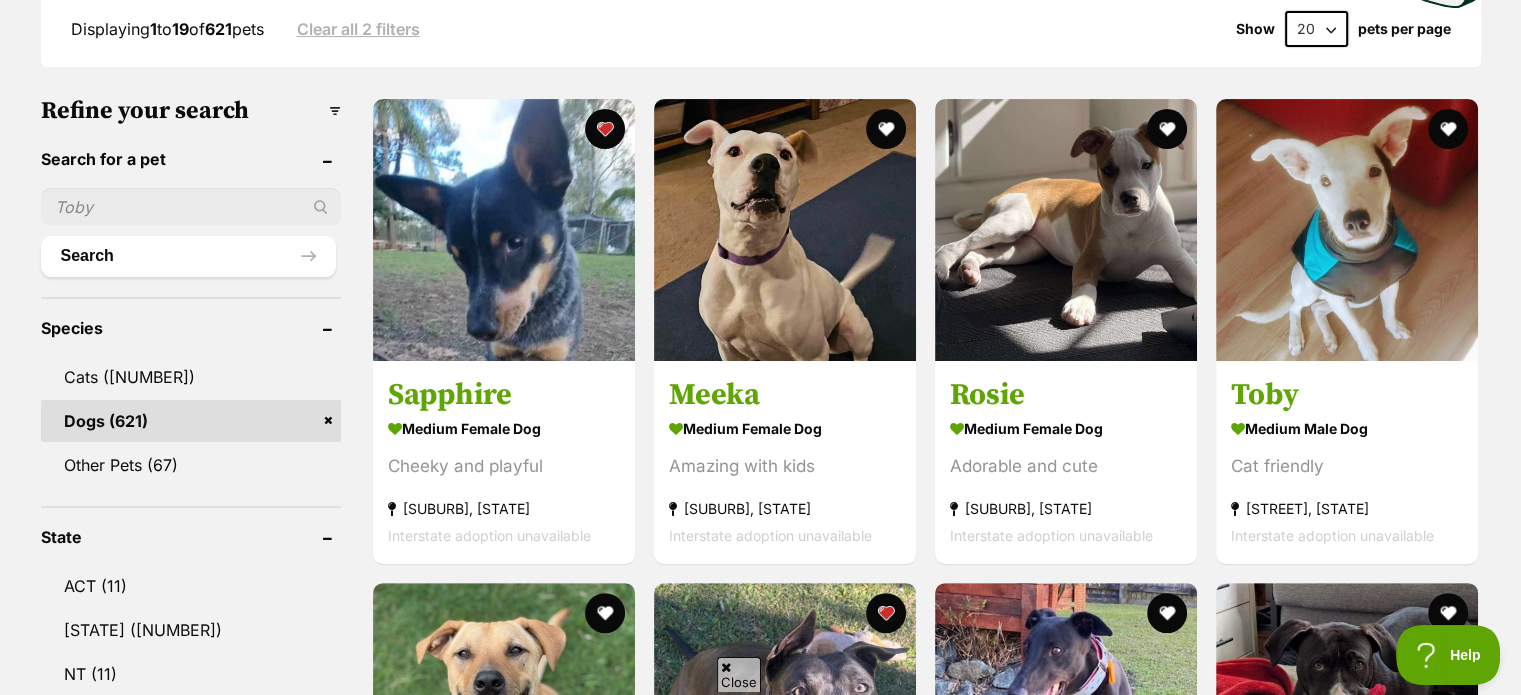 click on "Displaying  1  to  19  of  621  pets
Clear all 2 filters
Show 20 40 60 pets per page
Visit PetRescue TV (external site)
Boop this!
Refine your search
Search for a pet
Search
Species
Cats (1,038)
Dogs (621)
Other Pets (67)
State
ACT (11)
NSW (973)
NT (11)
QLD (621)
SA (24)
TAS (7)
VIC (687)
WA (145)
Include pets available for interstate adoption
Pets near me within
10km
25km
50km
100km
250km
50km
of
Update
Gender
Male (325)
Female (296)
Size
Small (80)
Medium (341)
Large (200)
Age
Puppy (146)
Adult (476)
Senior (11)
About my home
I have kids under 5 years old (482)" at bounding box center (760, 1623) 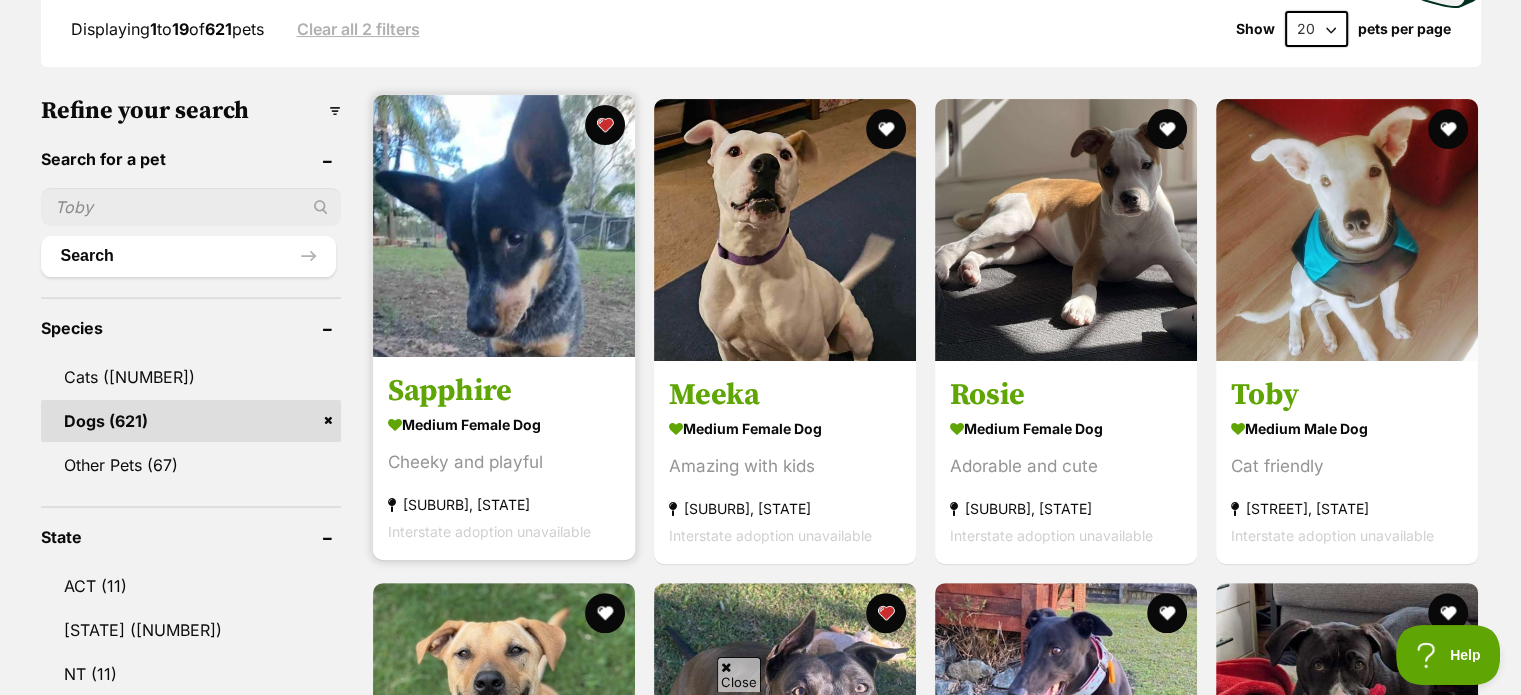 click at bounding box center (504, 226) 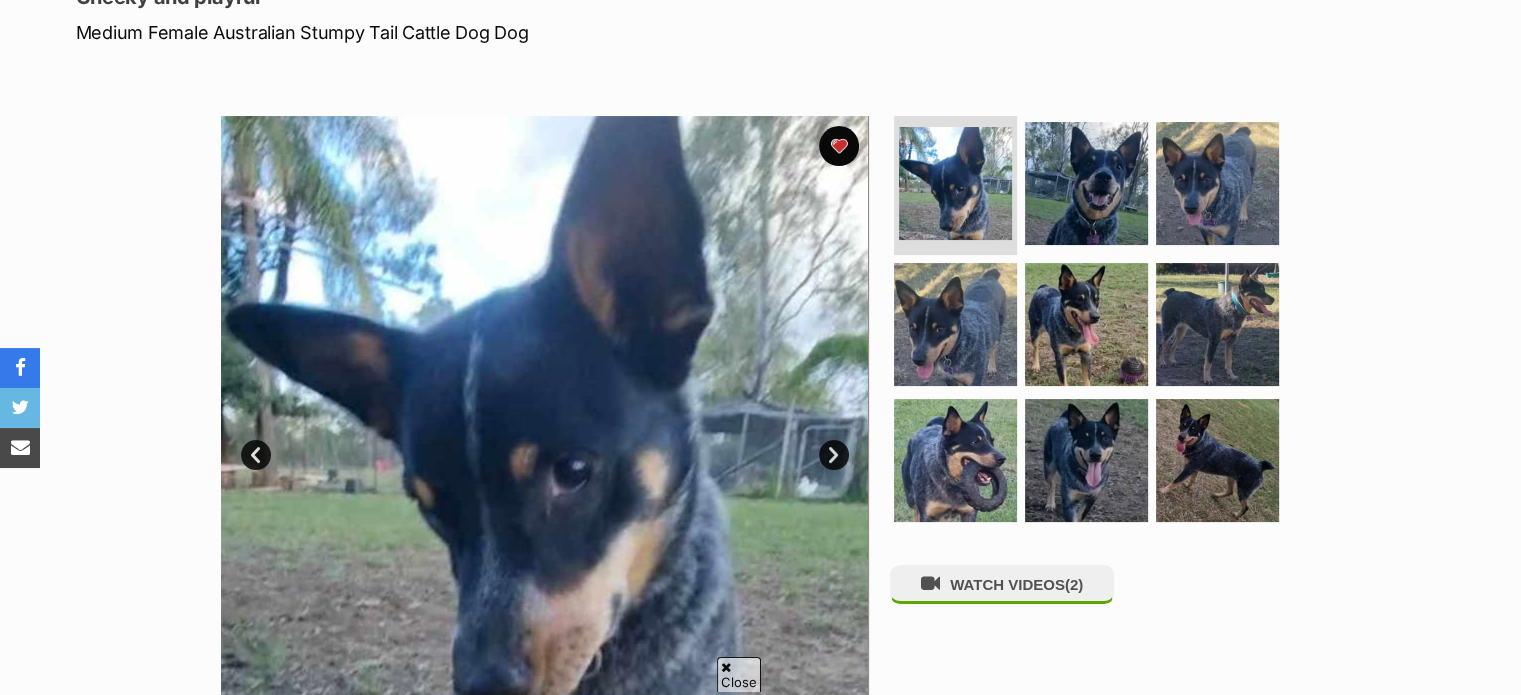 scroll, scrollTop: 800, scrollLeft: 0, axis: vertical 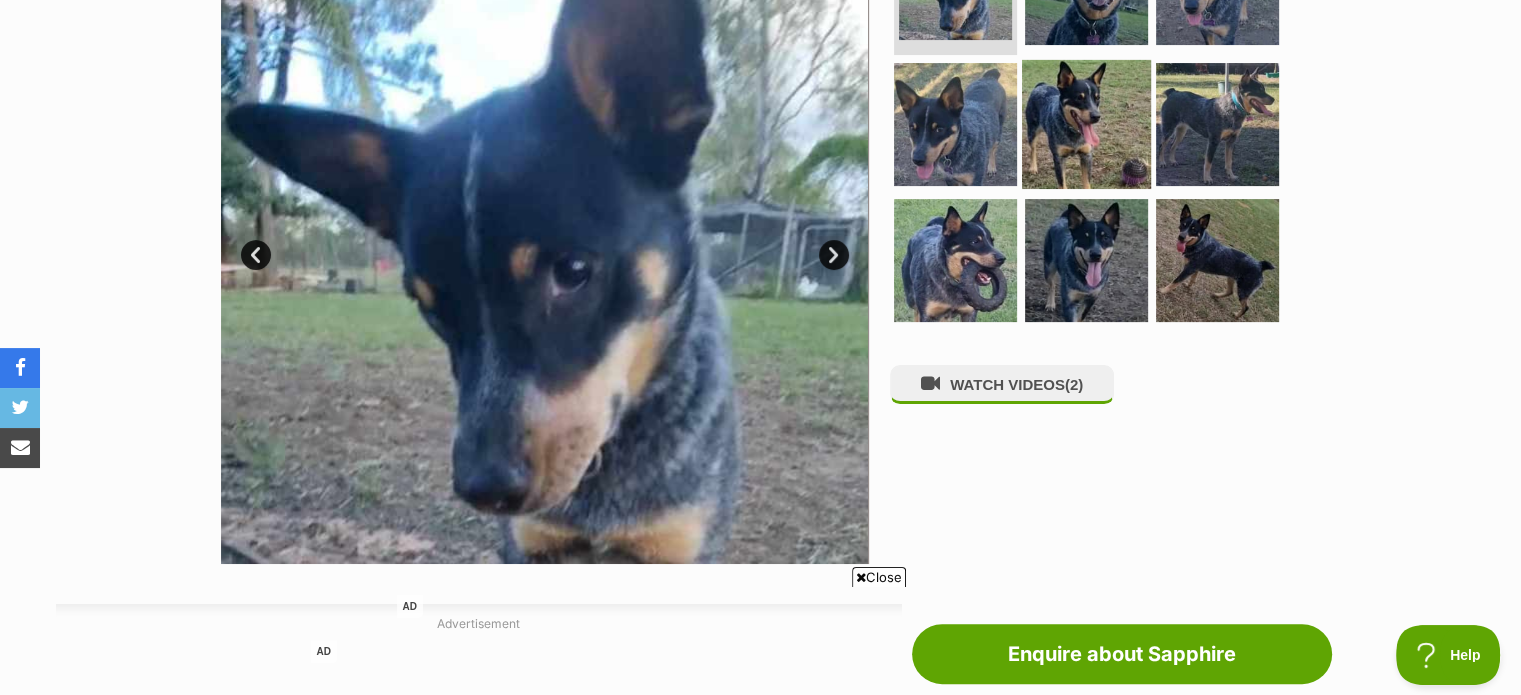 click at bounding box center [1086, 124] 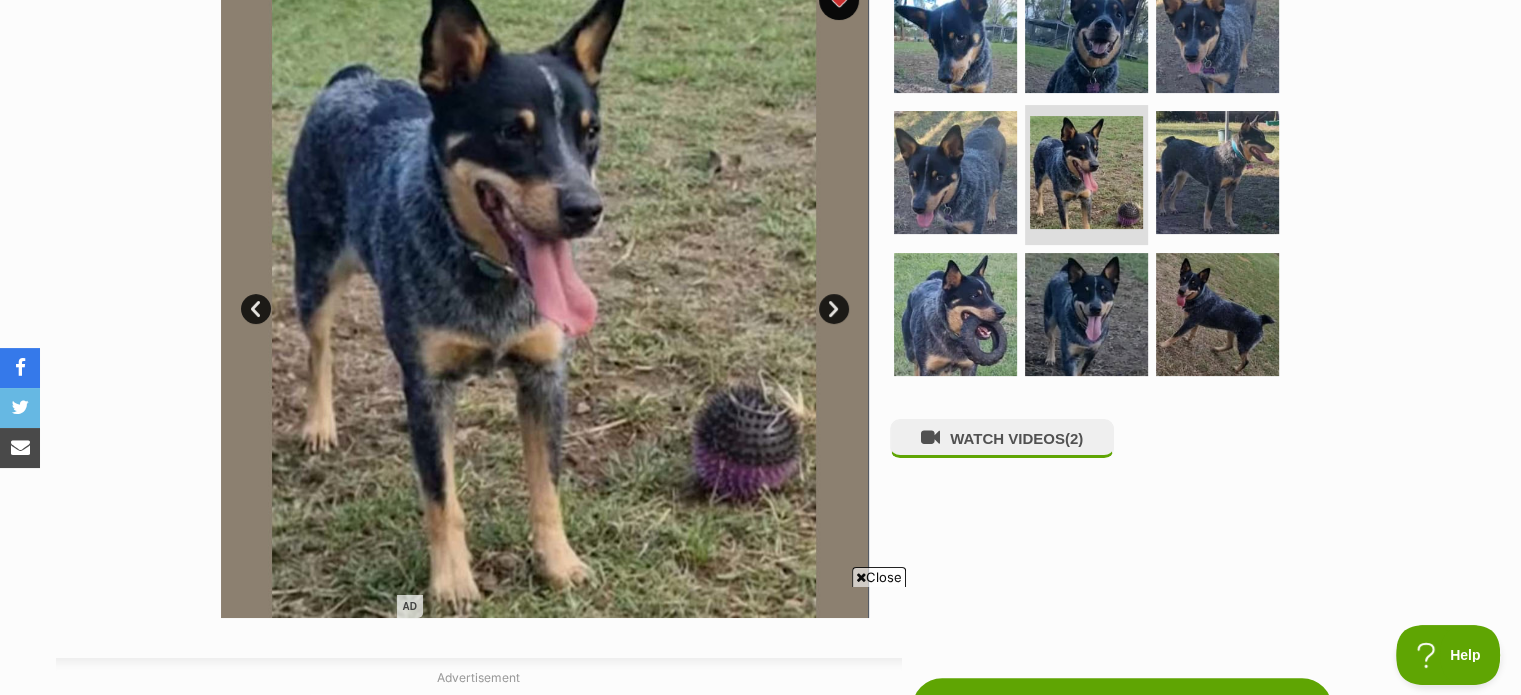 scroll, scrollTop: 400, scrollLeft: 0, axis: vertical 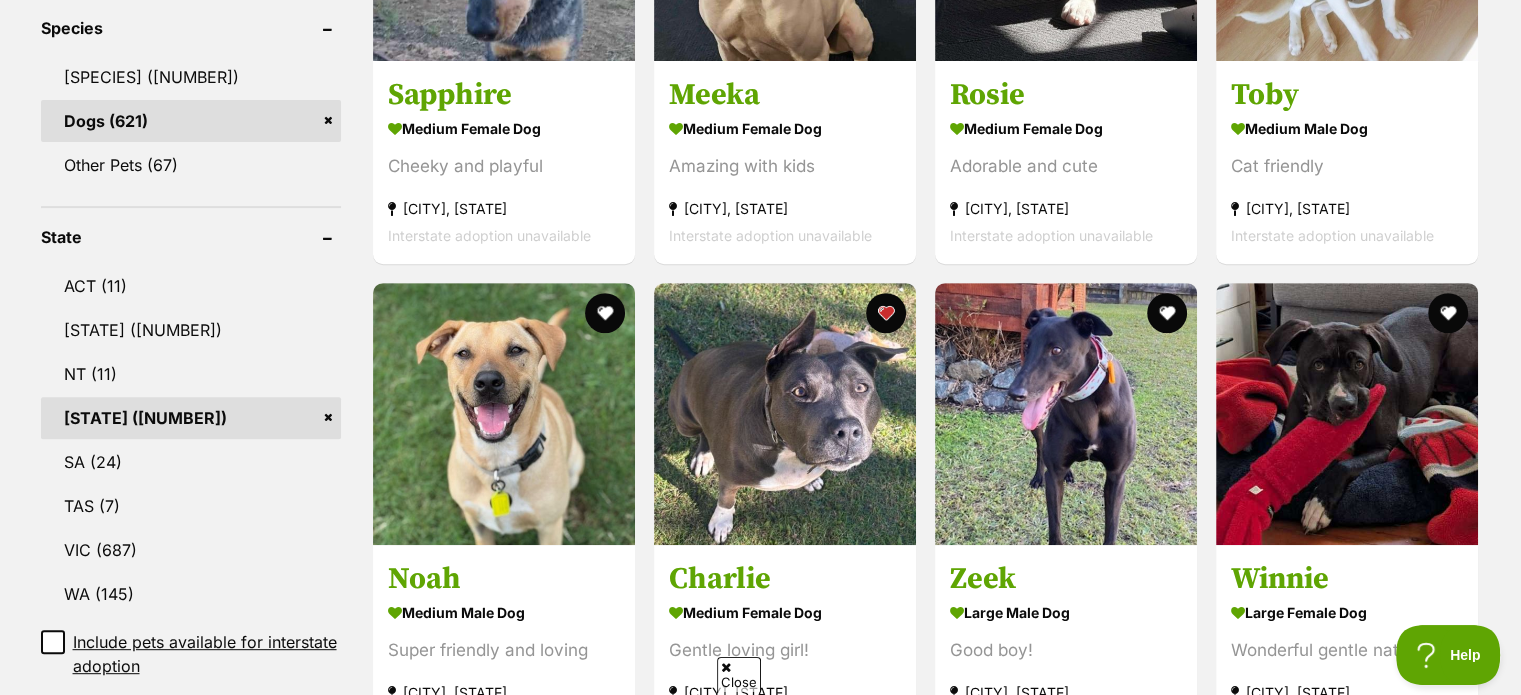 click on "Displaying  1  to  19  of  621  pets
Clear all 2 filters
Show 20 40 60 pets per page
Visit PetRescue TV (external site)
Boop this!
Refine your search
Search for a pet
Search
Species
Cats (1,038)
Dogs (621)
Other Pets (67)
State
ACT (11)
NSW (973)
NT (11)
QLD (621)
SA (24)
TAS (7)
VIC (687)
WA (145)
Include pets available for interstate adoption
Pets near me within
10km
25km
50km
100km
250km
50km
of
Update
Gender
Male (325)
Female (296)
Size
Small (80)
Medium (341)
Large (200)
Age
Puppy (146)
Adult (476)
Senior (11)
About my home
I have kids under 5 years old (482)" at bounding box center (760, 1323) 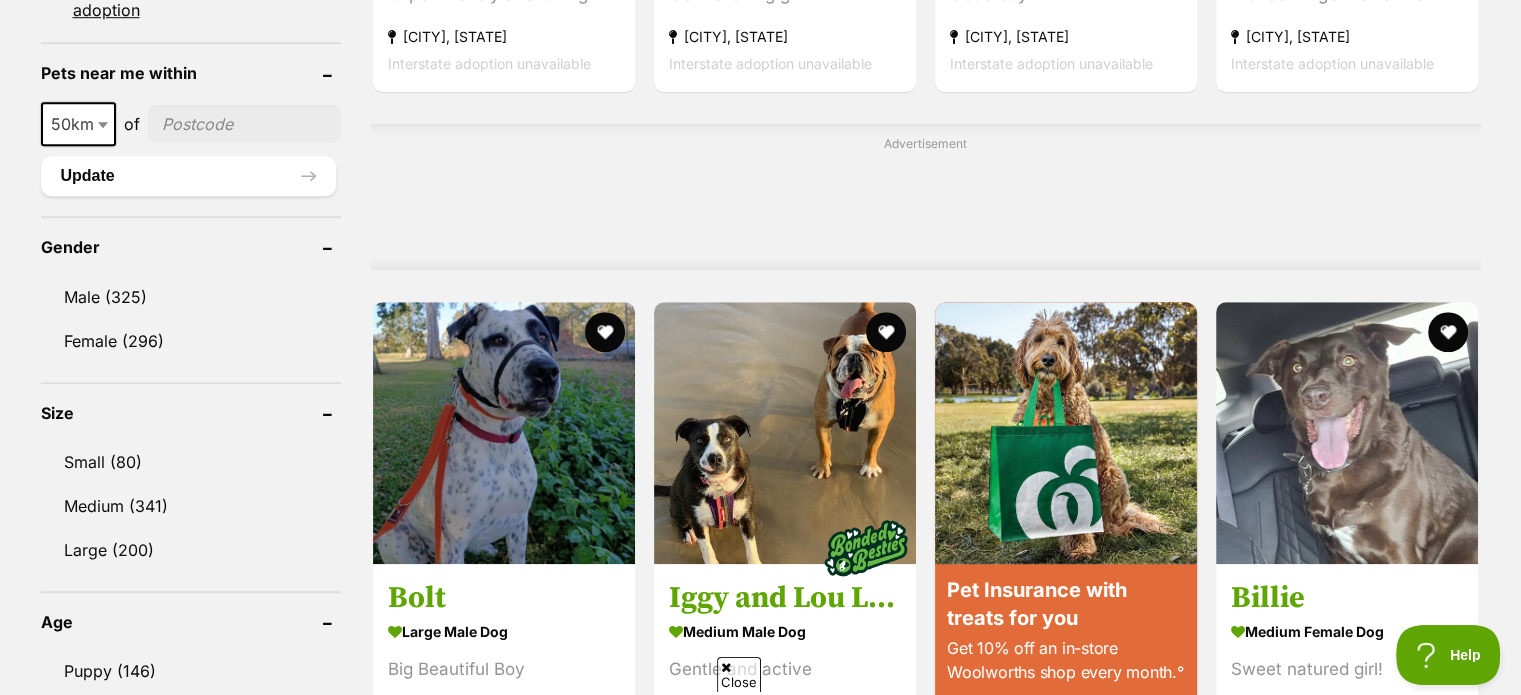 scroll, scrollTop: 1700, scrollLeft: 0, axis: vertical 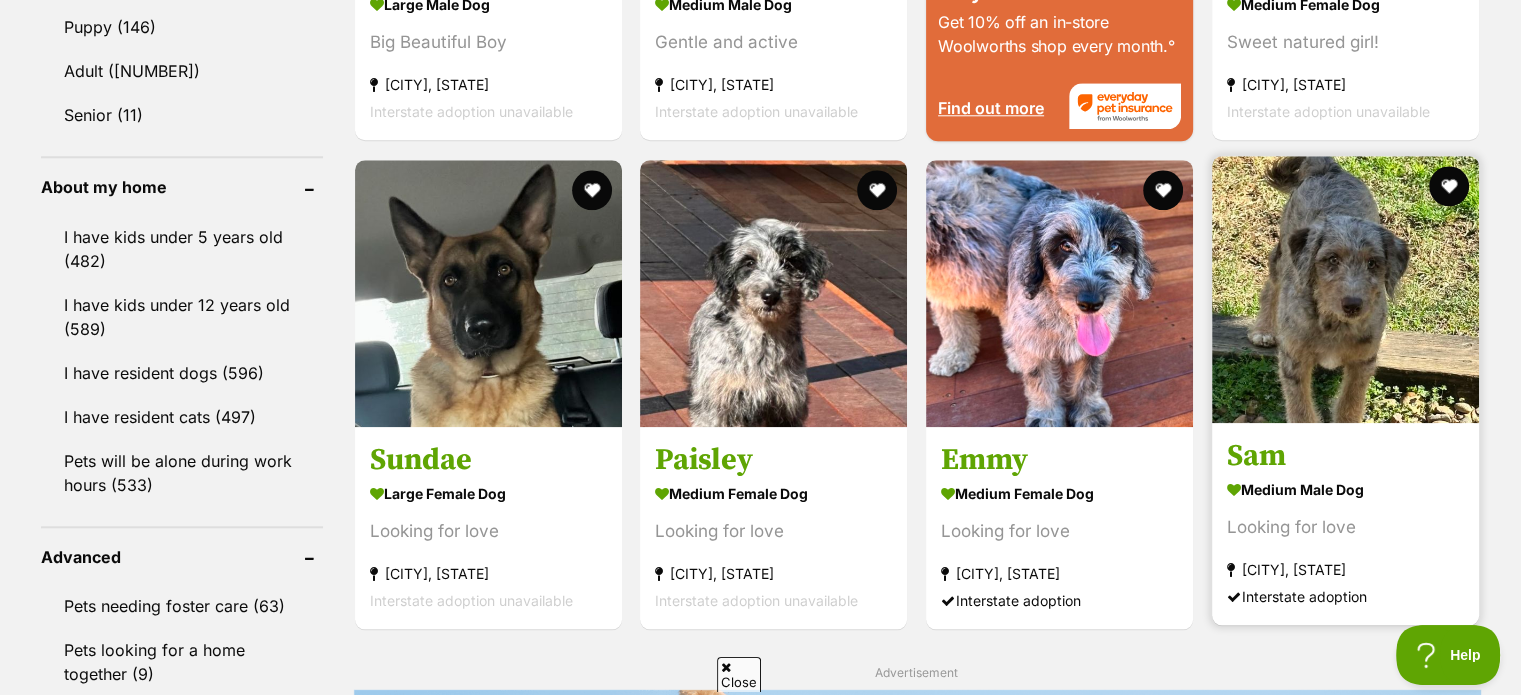 click at bounding box center [1345, 289] 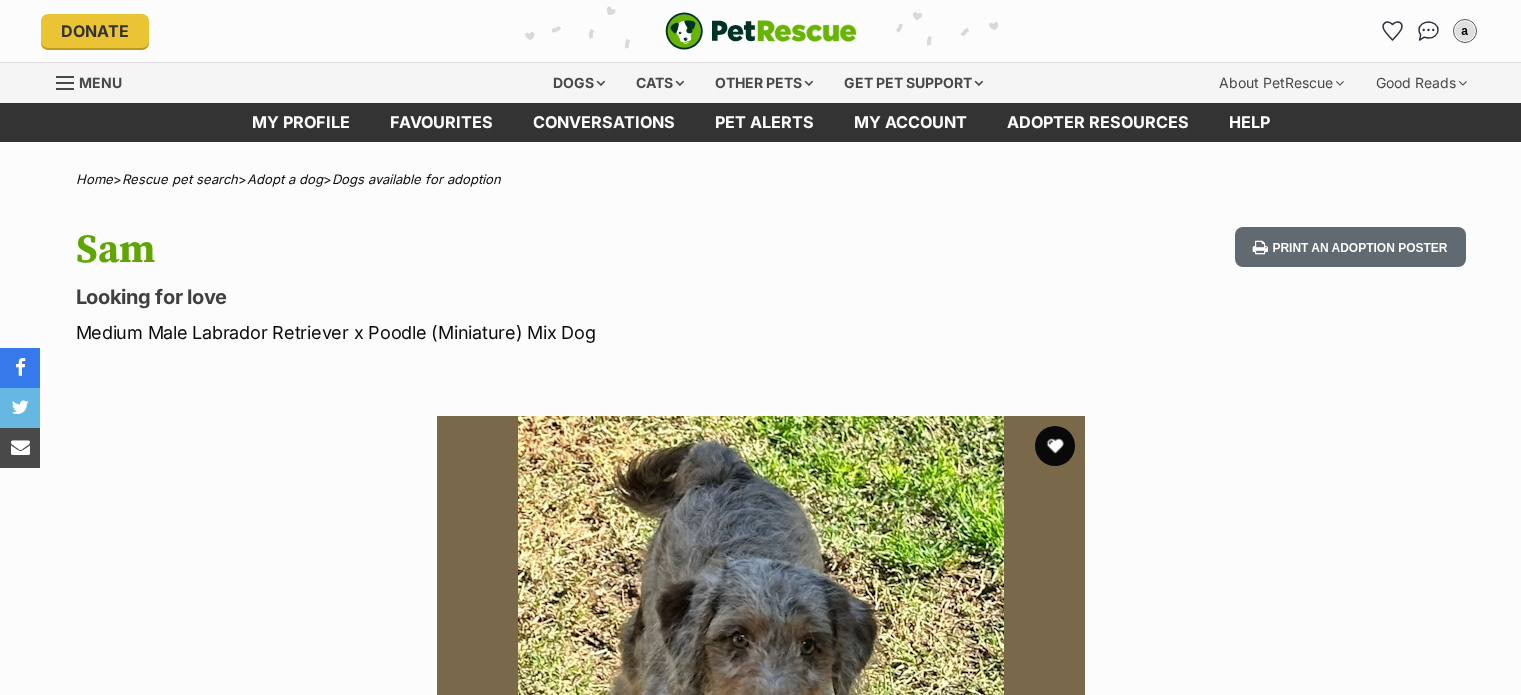 scroll, scrollTop: 0, scrollLeft: 0, axis: both 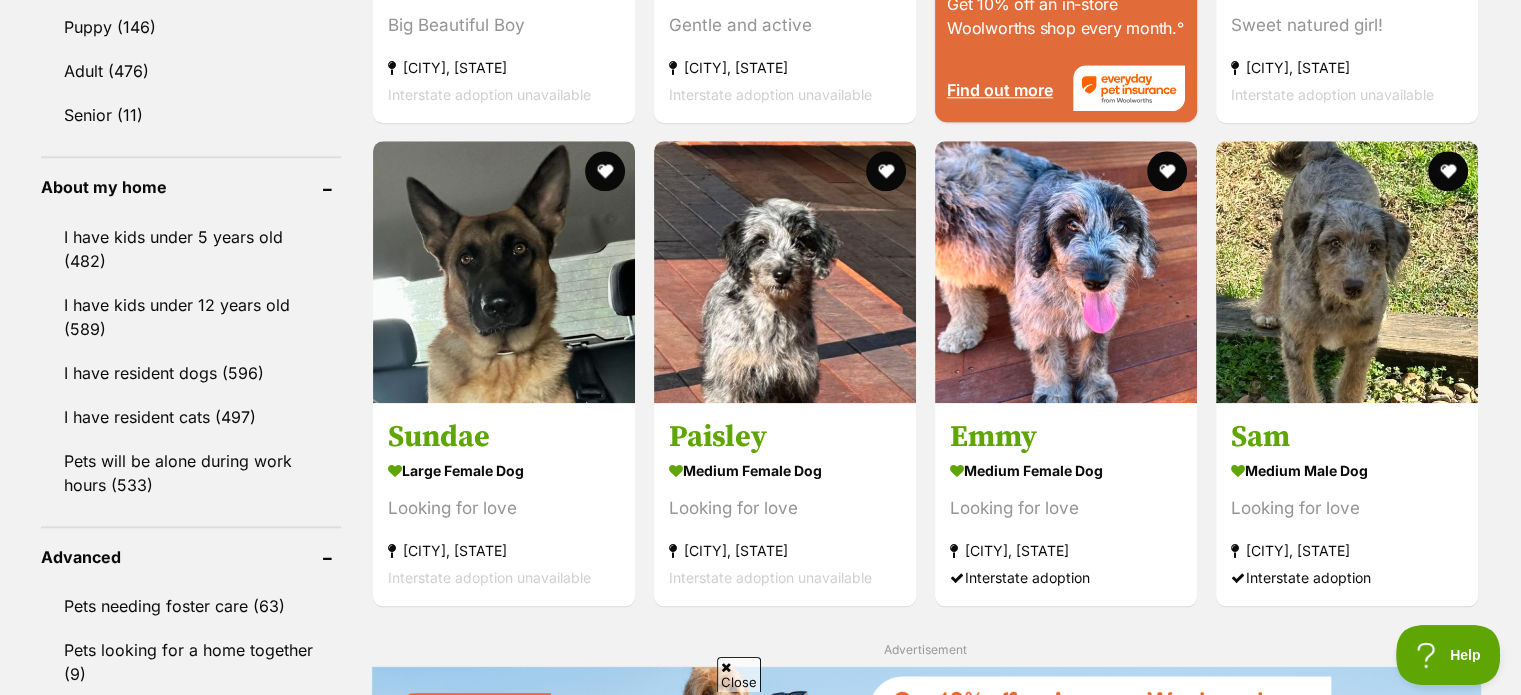 click on "Displaying  1  to  19  of  621  pets
Clear all 2 filters
Show 20 40 60 pets per page
Visit PetRescue TV (external site)
Boop this!
Refine your search
Search for a pet
Search
Species
Cats (1,038)
Dogs (621)
Other Pets (67)
State
ACT (11)
NSW (973)
NT (11)
QLD (621)
SA (24)
TAS (7)
VIC (687)
WA (145)
Include pets available for interstate adoption
Pets near me within
10km
25km
50km
100km
250km
50km
of
Update
Gender
Male (325)
Female (296)
Size
Small (80)
Medium (341)
Large (200)
Age
Puppy (146)
Adult (476)
Senior (11)
About my home
I have kids under 5 years old (482)" at bounding box center (760, 23) 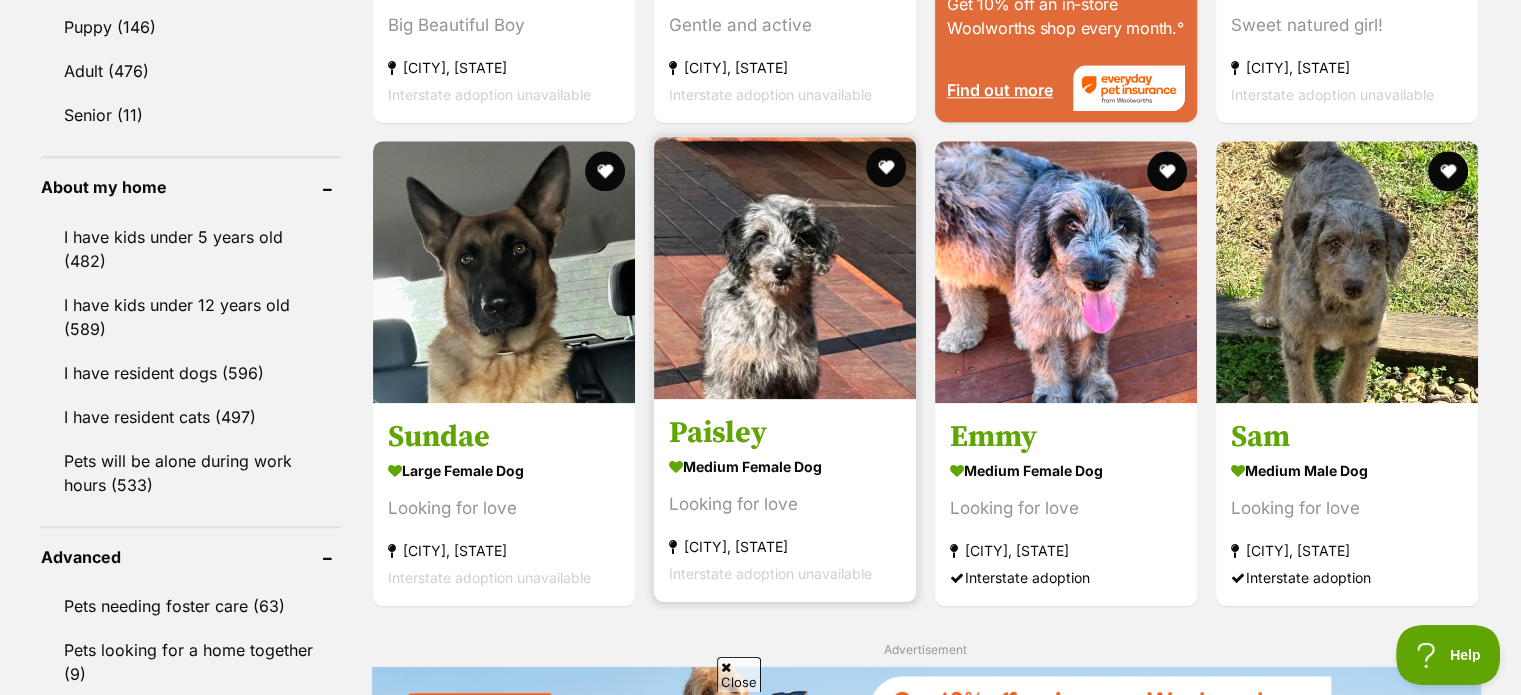 click at bounding box center (785, 268) 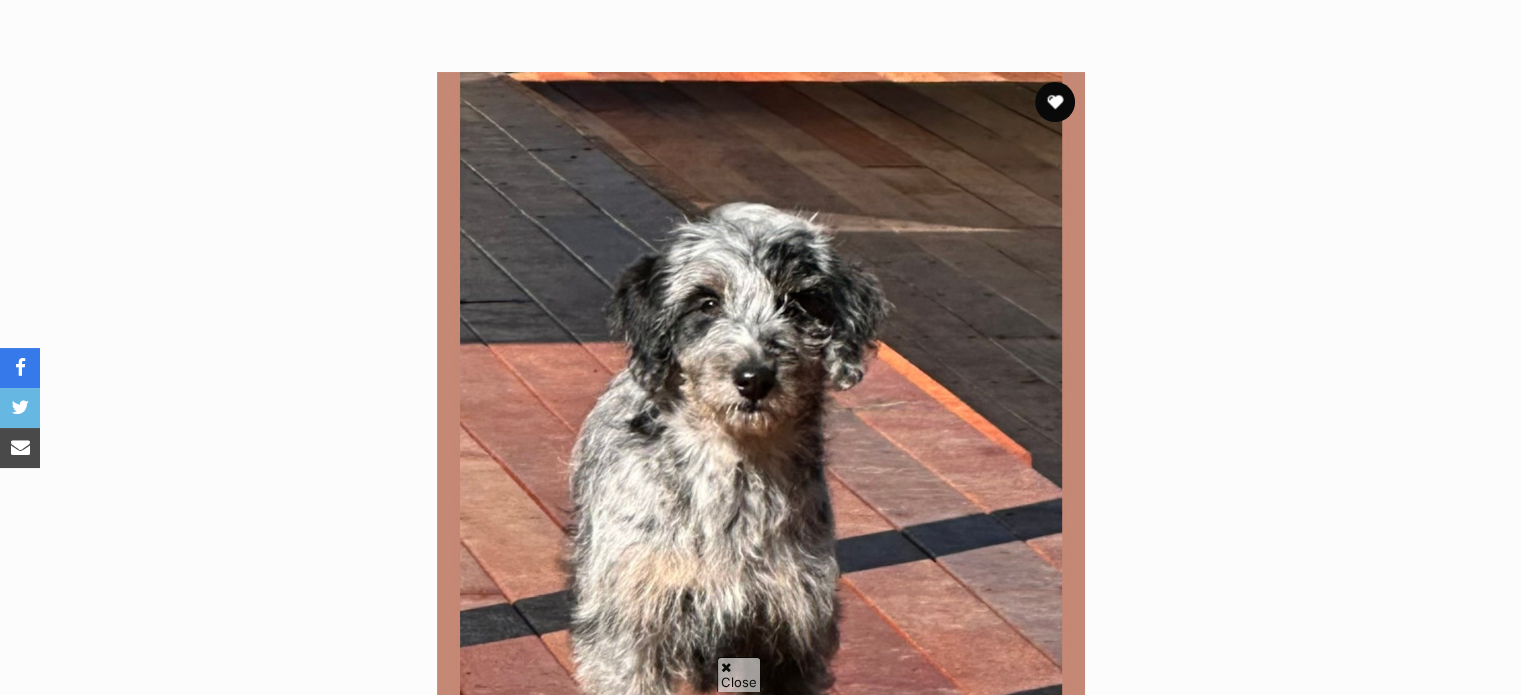 scroll, scrollTop: 500, scrollLeft: 0, axis: vertical 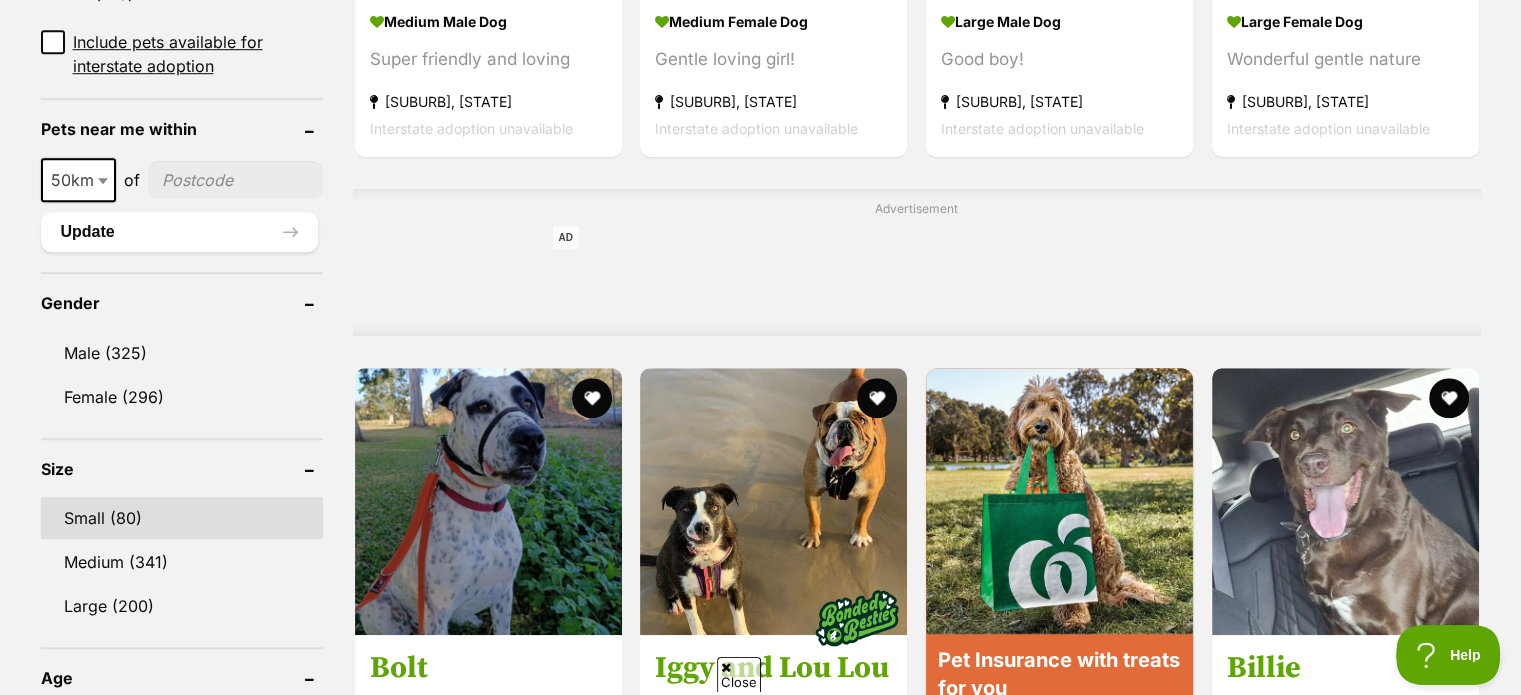 click on "Small (80)" at bounding box center [182, 518] 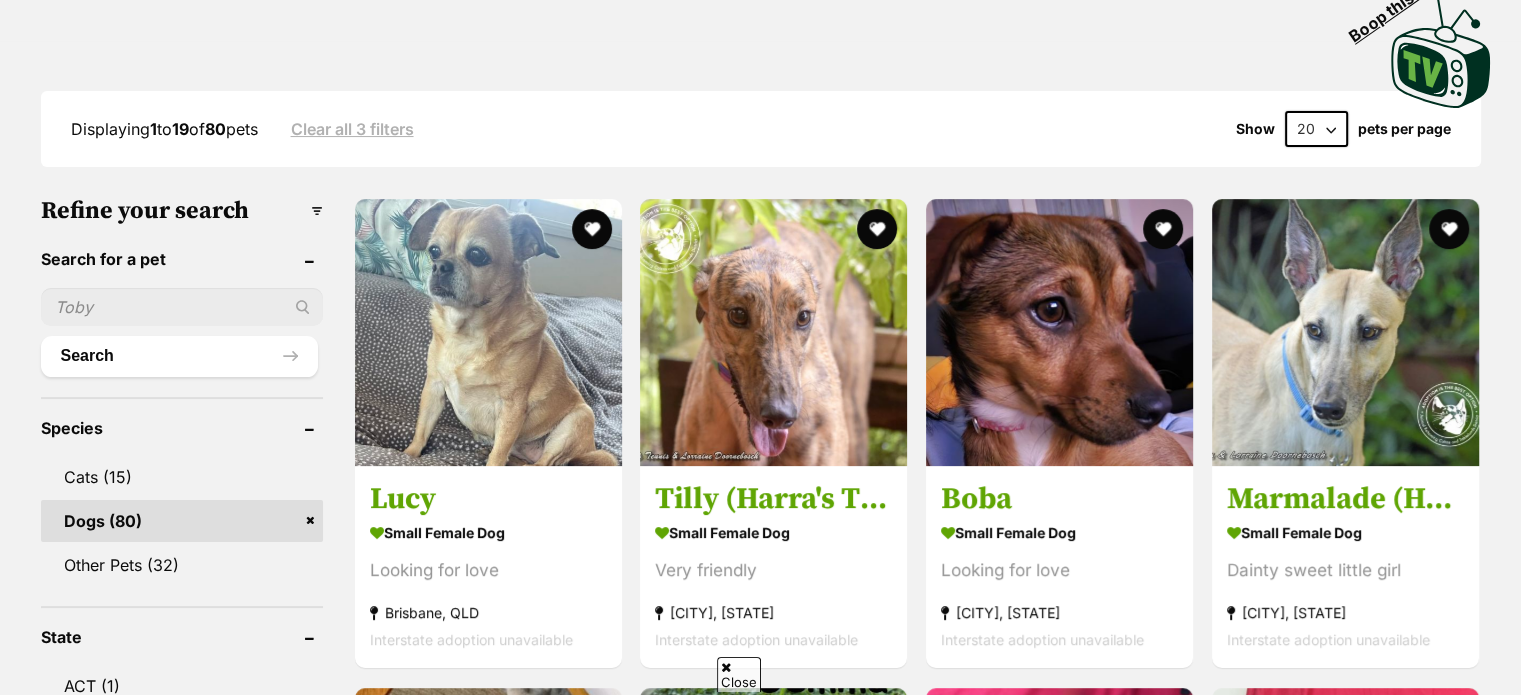 scroll, scrollTop: 700, scrollLeft: 0, axis: vertical 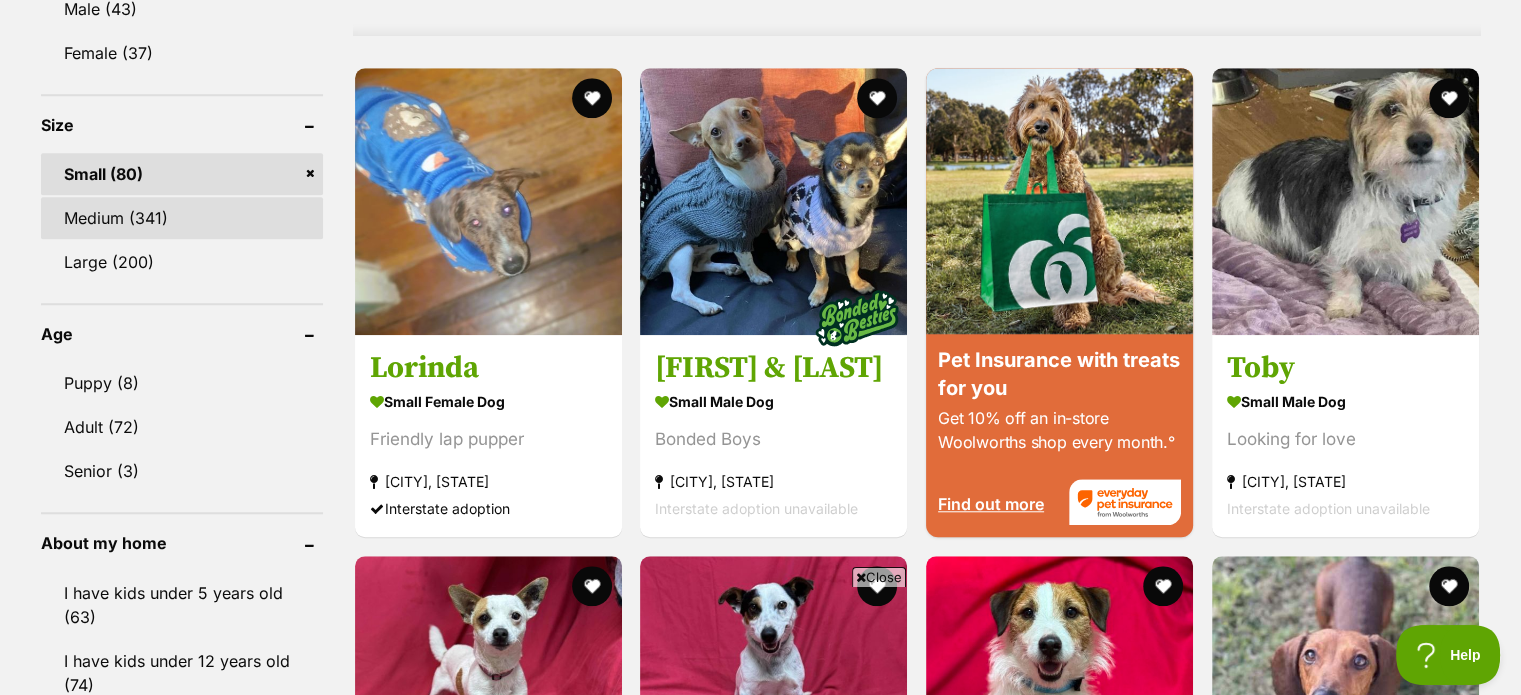 click on "Medium (341)" at bounding box center [182, 218] 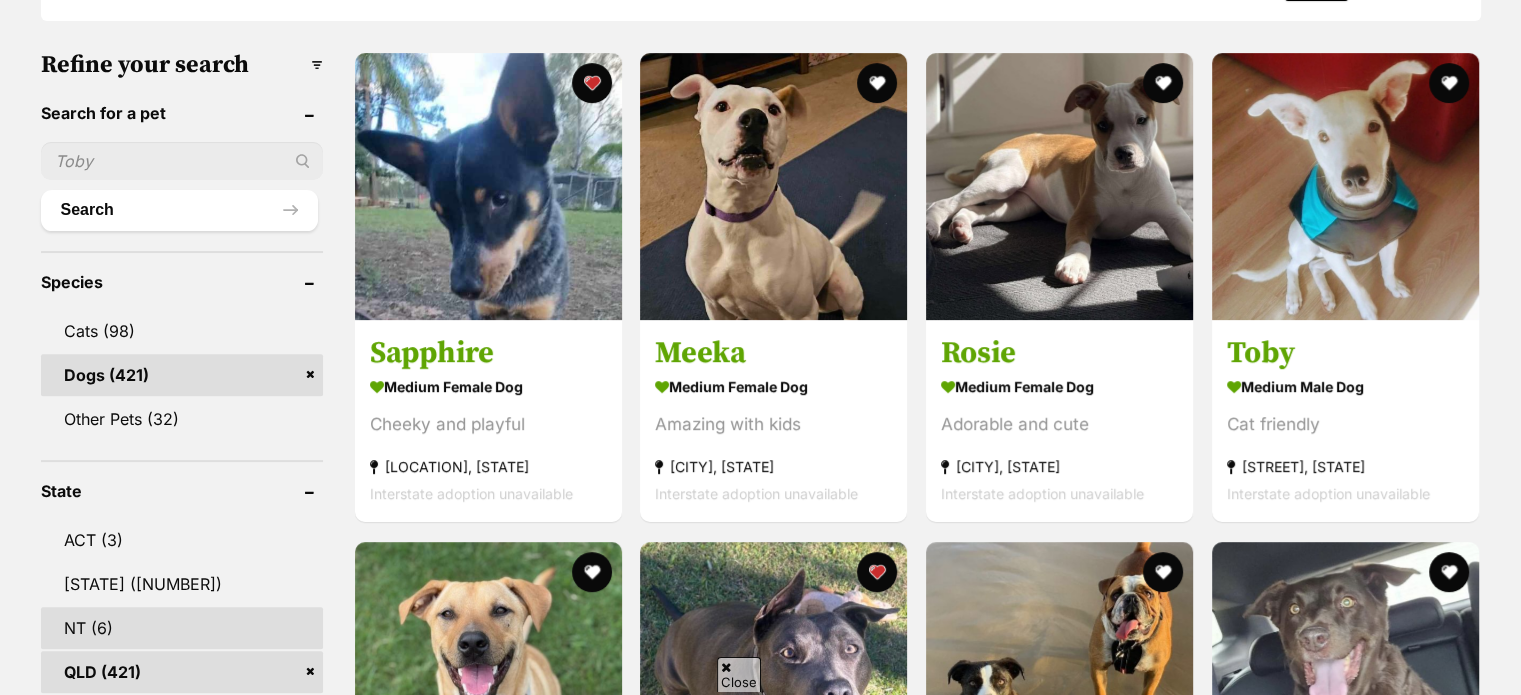 scroll, scrollTop: 949, scrollLeft: 0, axis: vertical 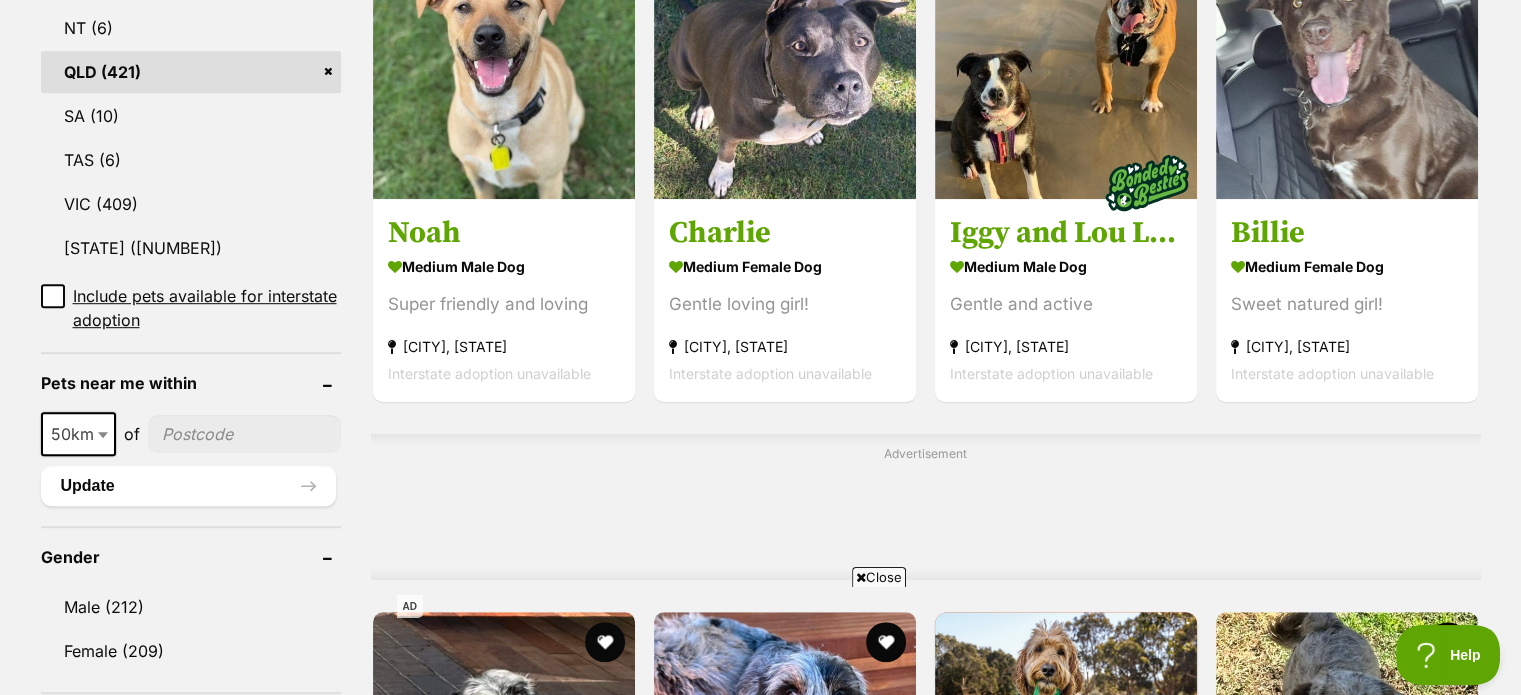 click on "50km" at bounding box center (78, 434) 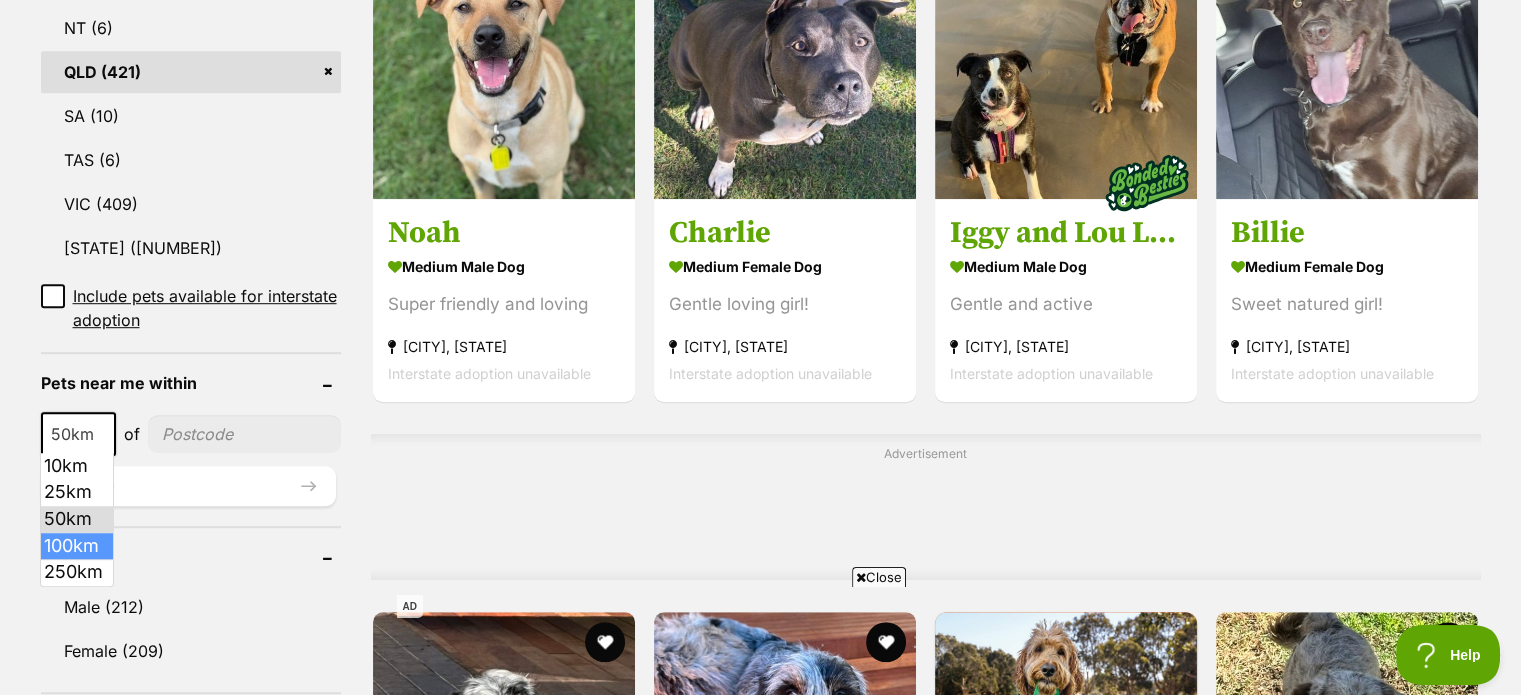 select on "100" 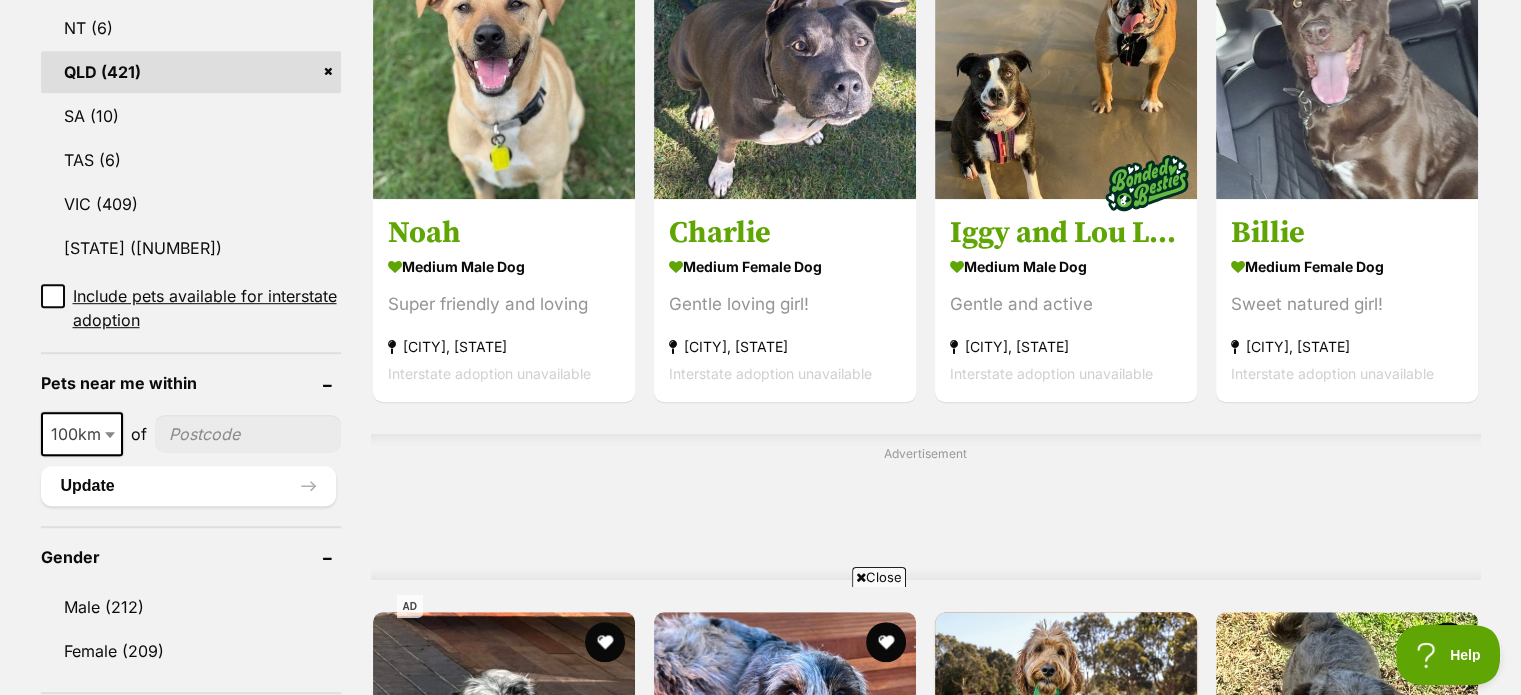 click at bounding box center (248, 434) 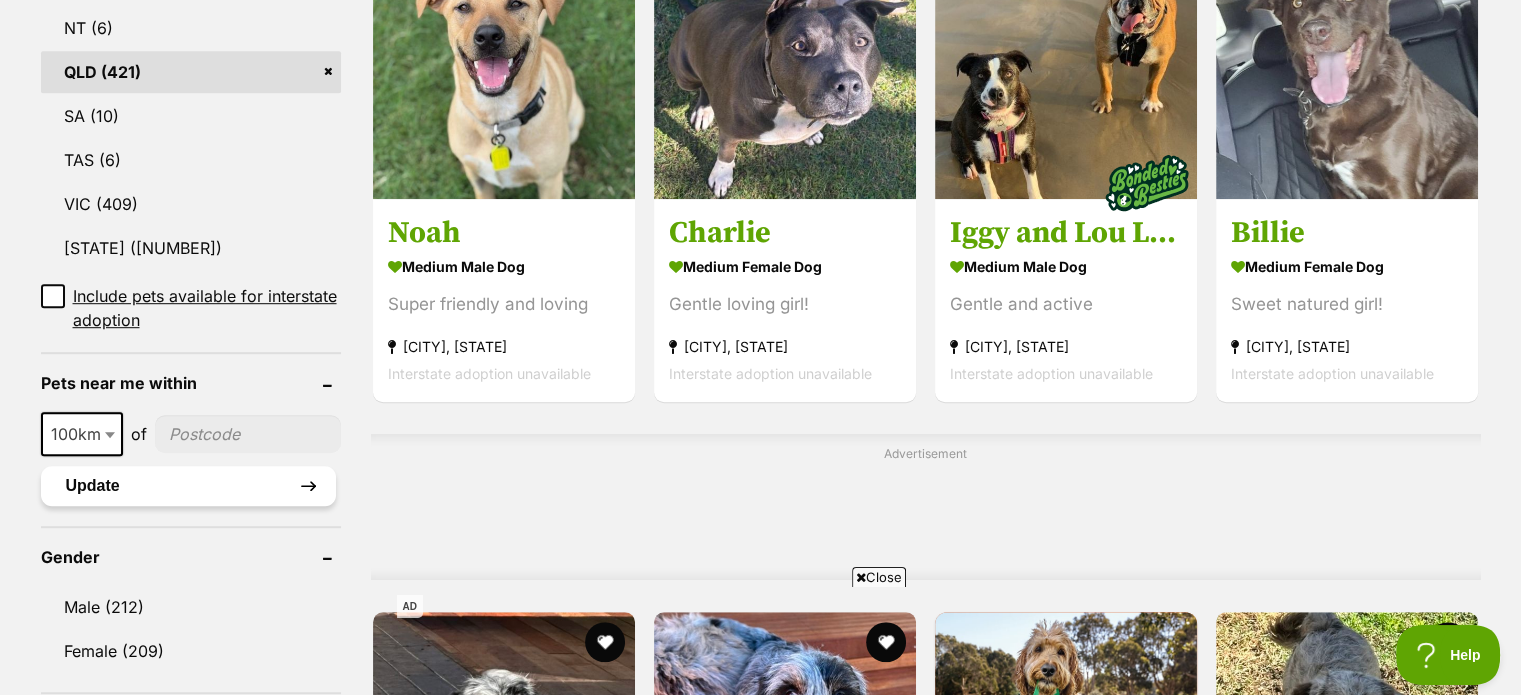 type on "4301" 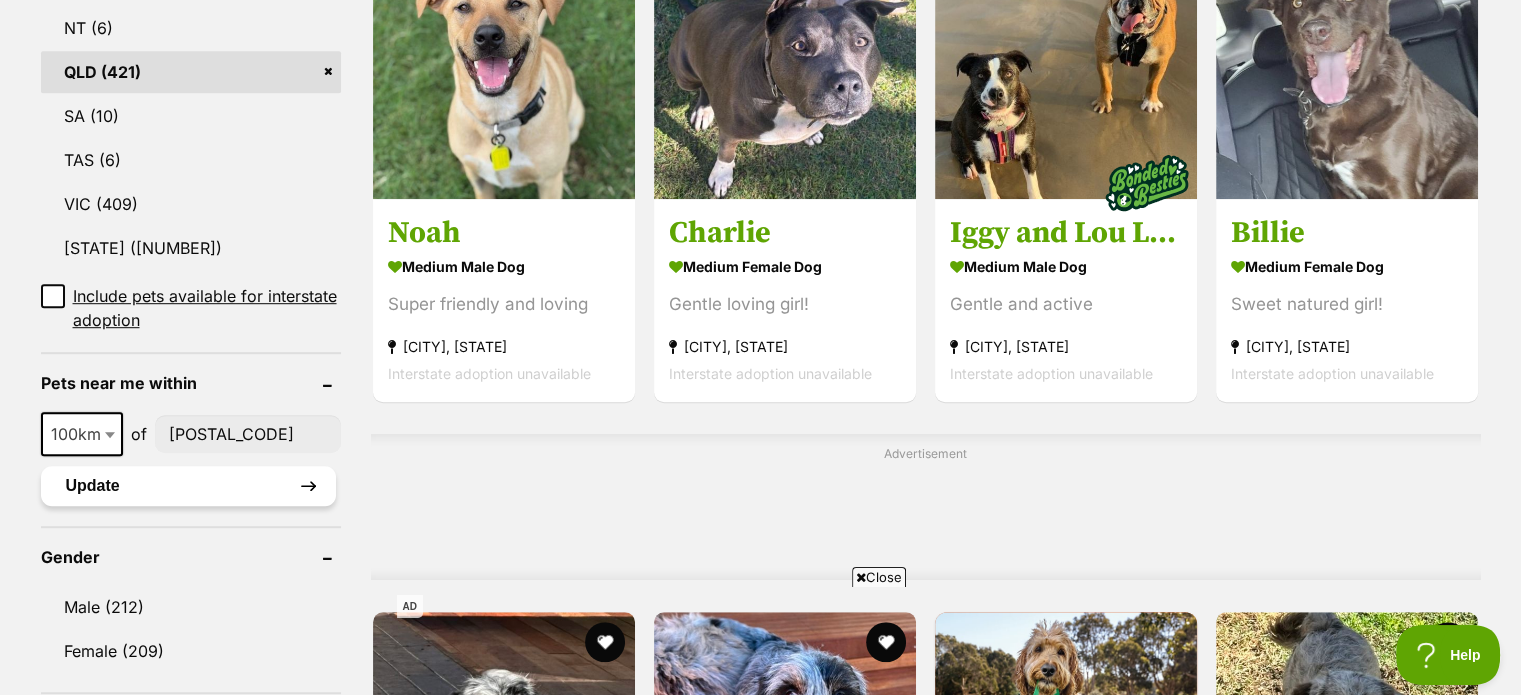 click on "Update" at bounding box center [188, 486] 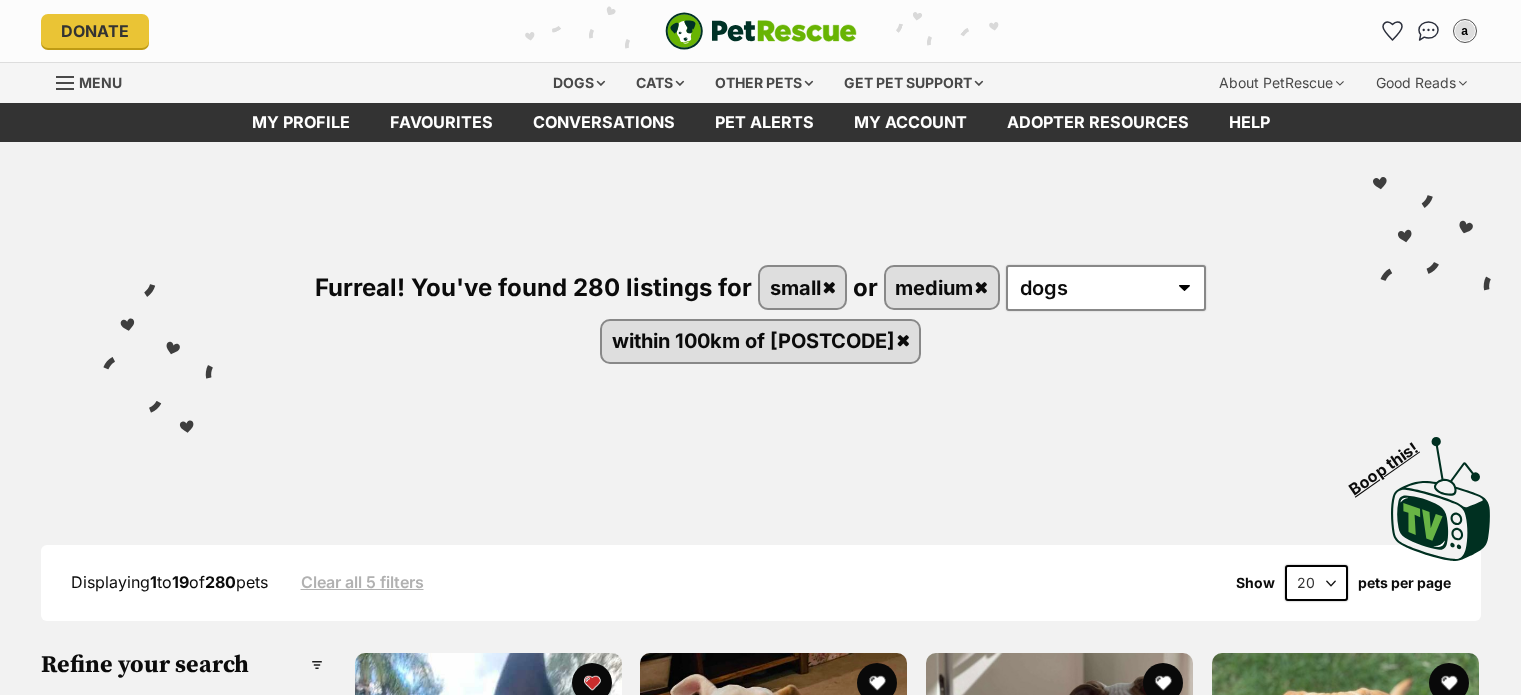 scroll, scrollTop: 0, scrollLeft: 0, axis: both 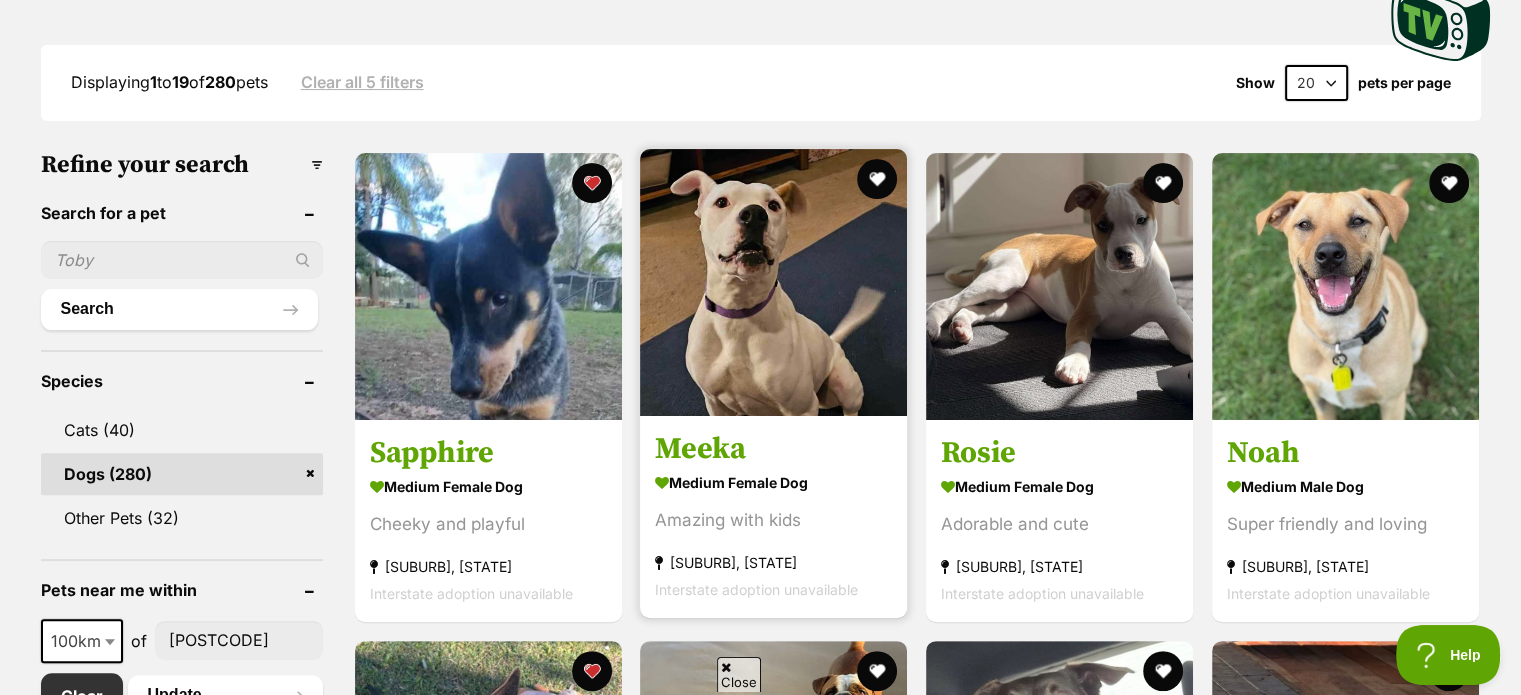 click at bounding box center [773, 282] 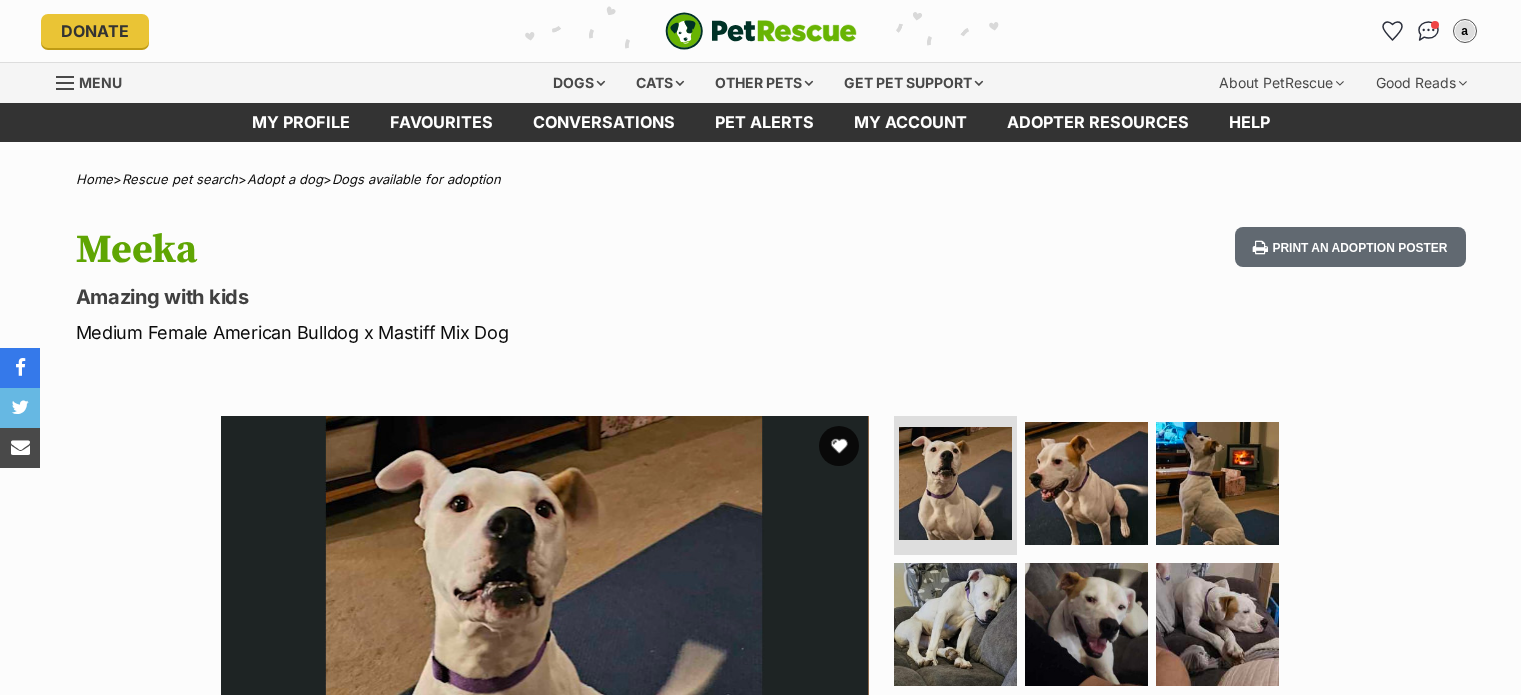 scroll, scrollTop: 0, scrollLeft: 0, axis: both 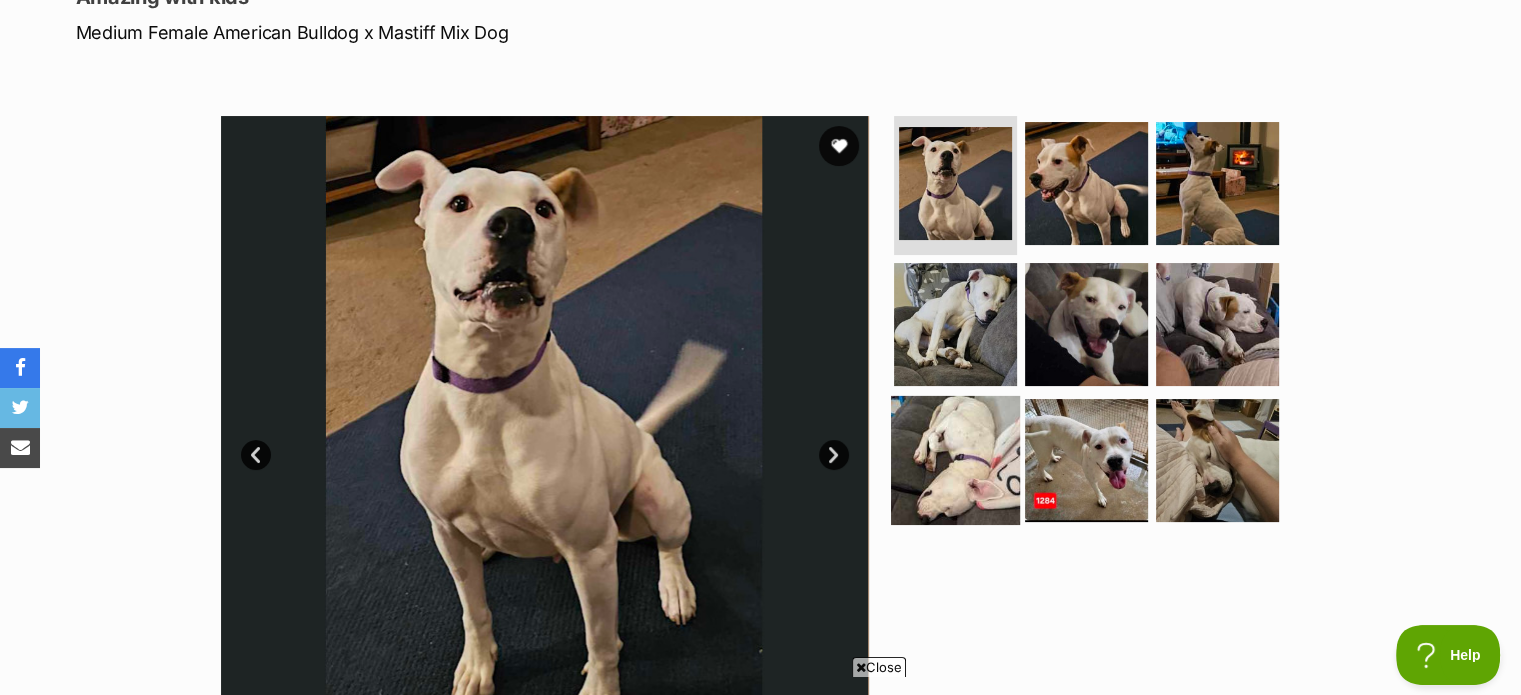 click at bounding box center [955, 460] 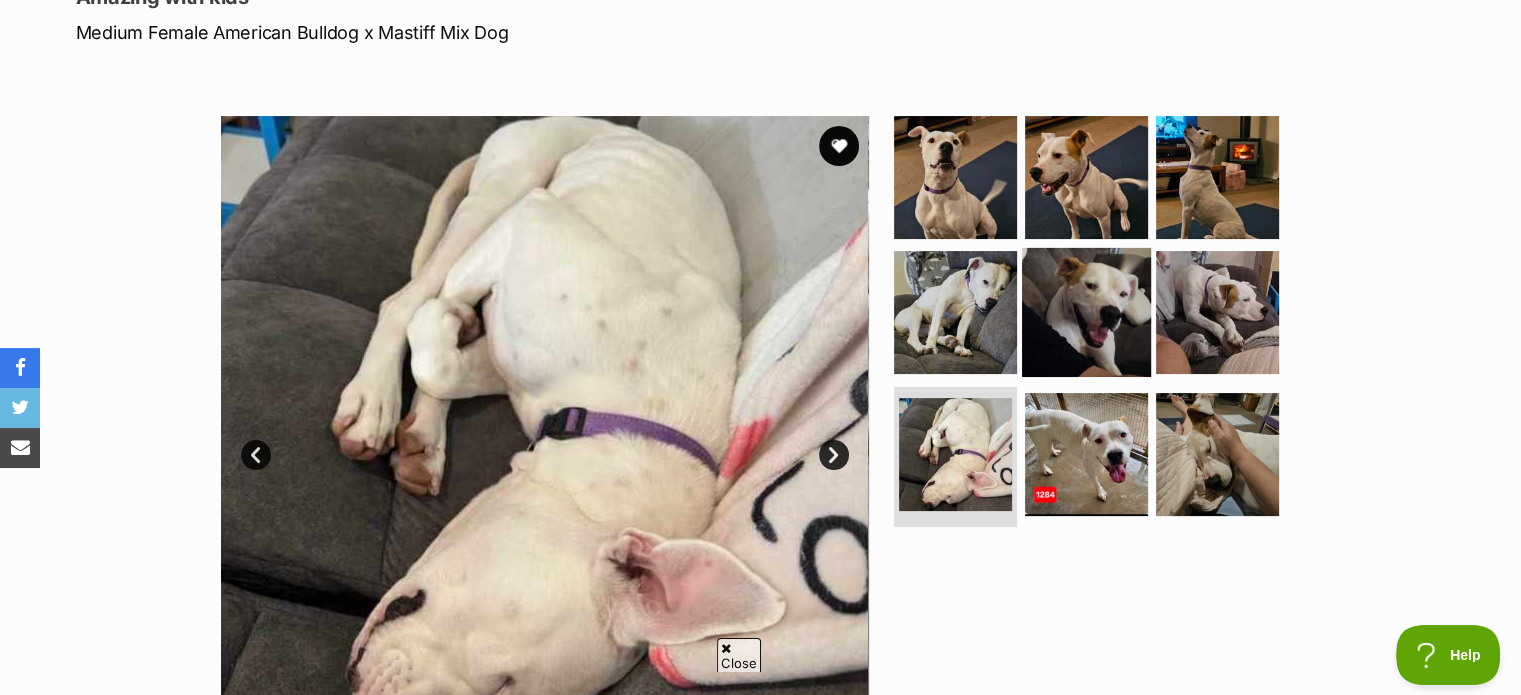 scroll, scrollTop: 0, scrollLeft: 0, axis: both 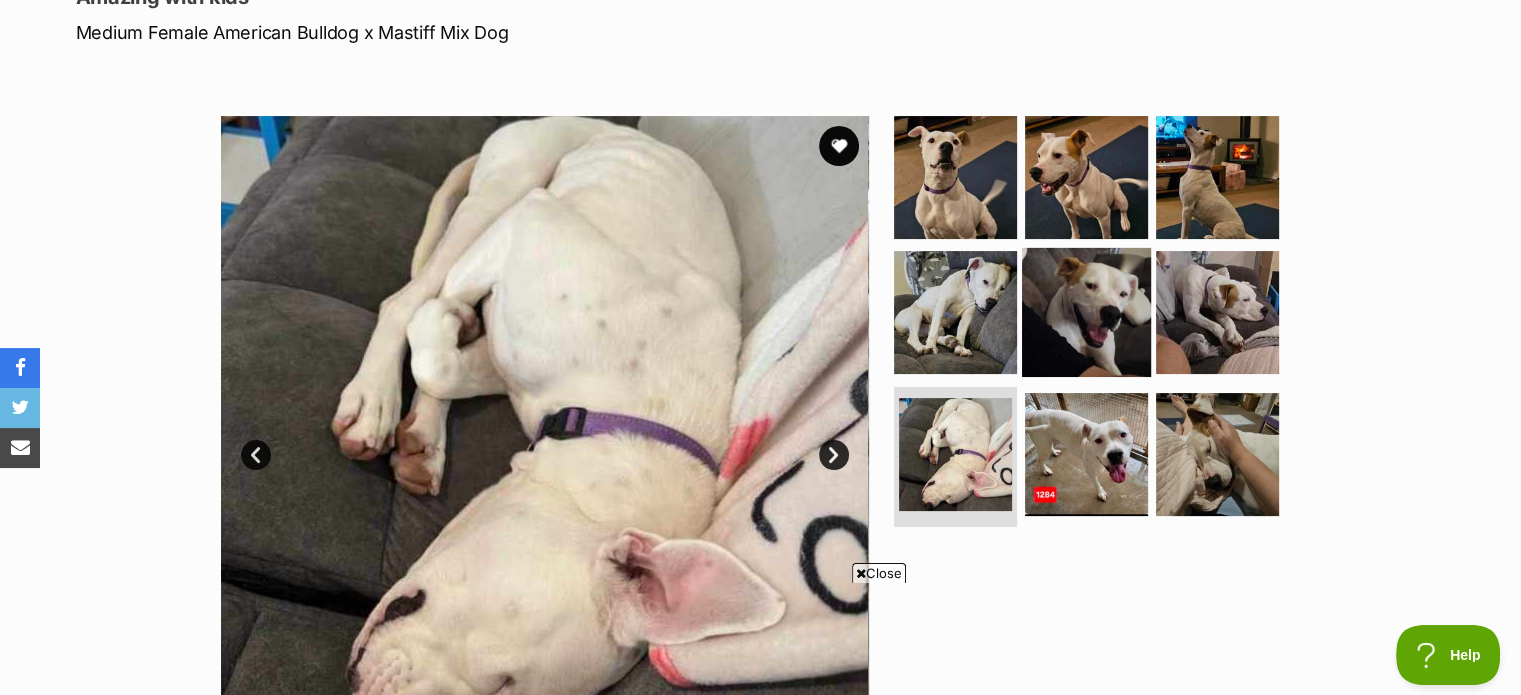 click at bounding box center [1086, 312] 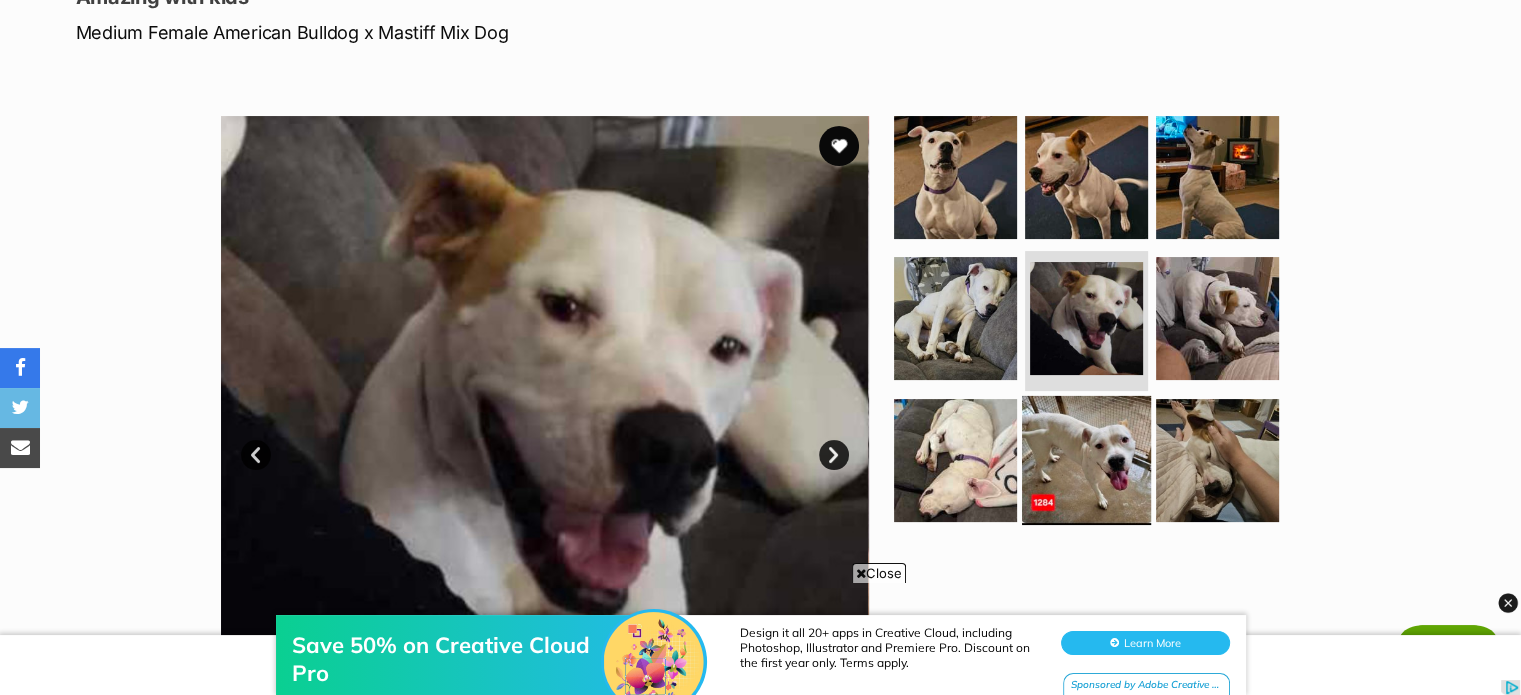 scroll, scrollTop: 0, scrollLeft: 0, axis: both 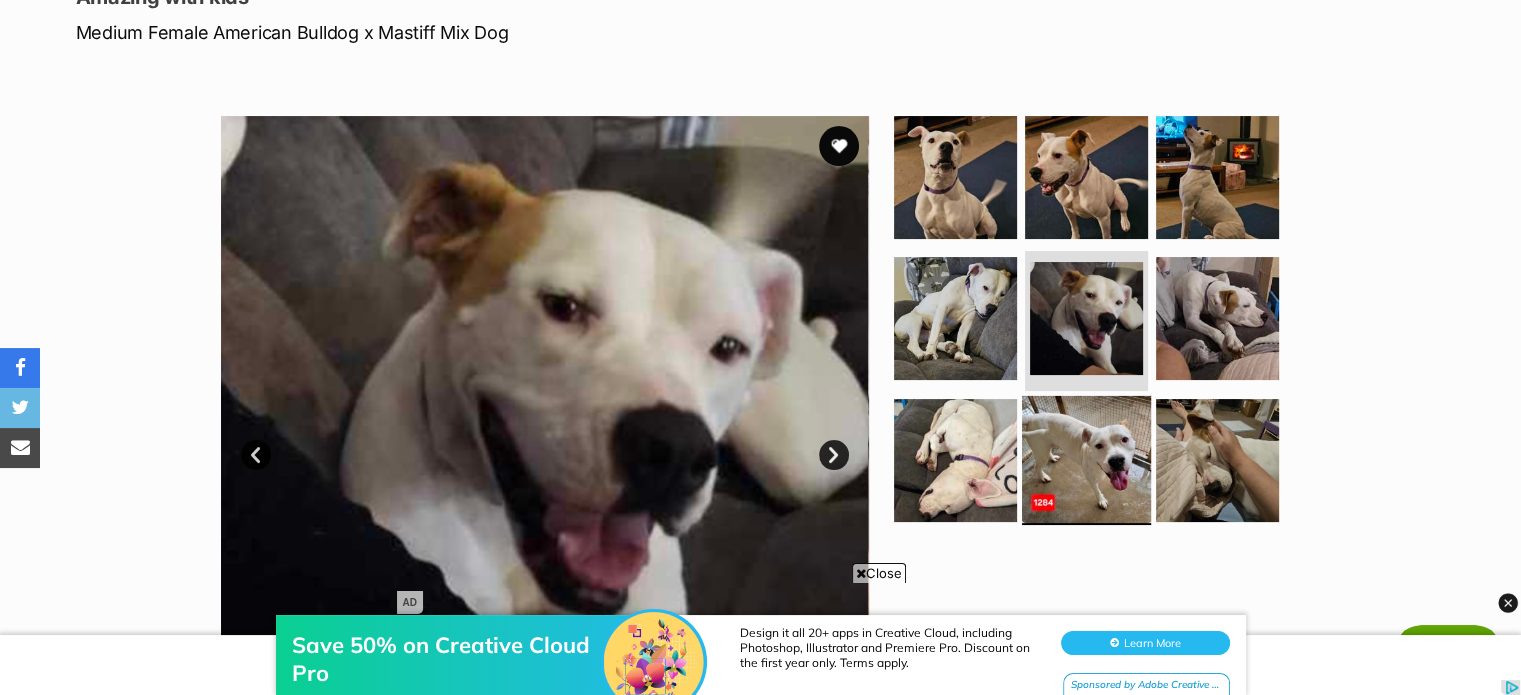 click at bounding box center (1086, 460) 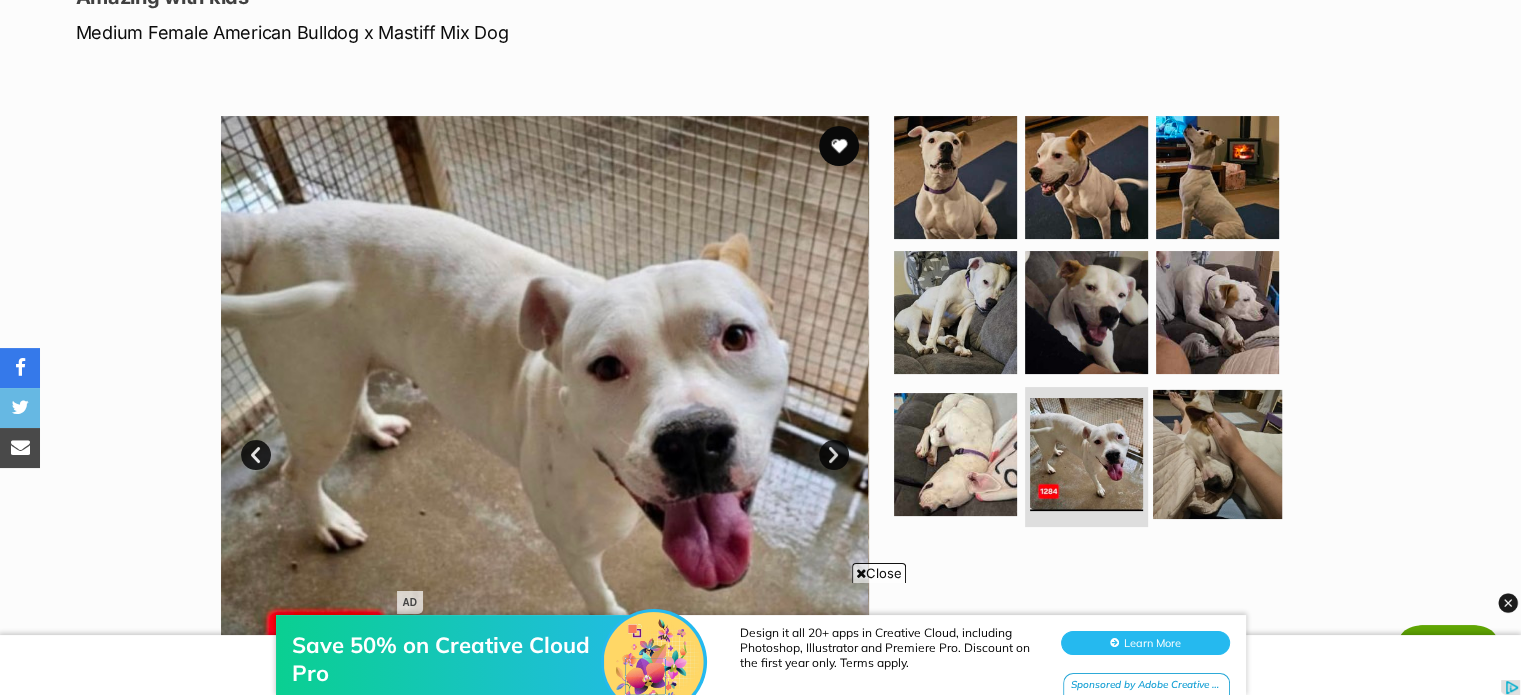 click at bounding box center [1217, 454] 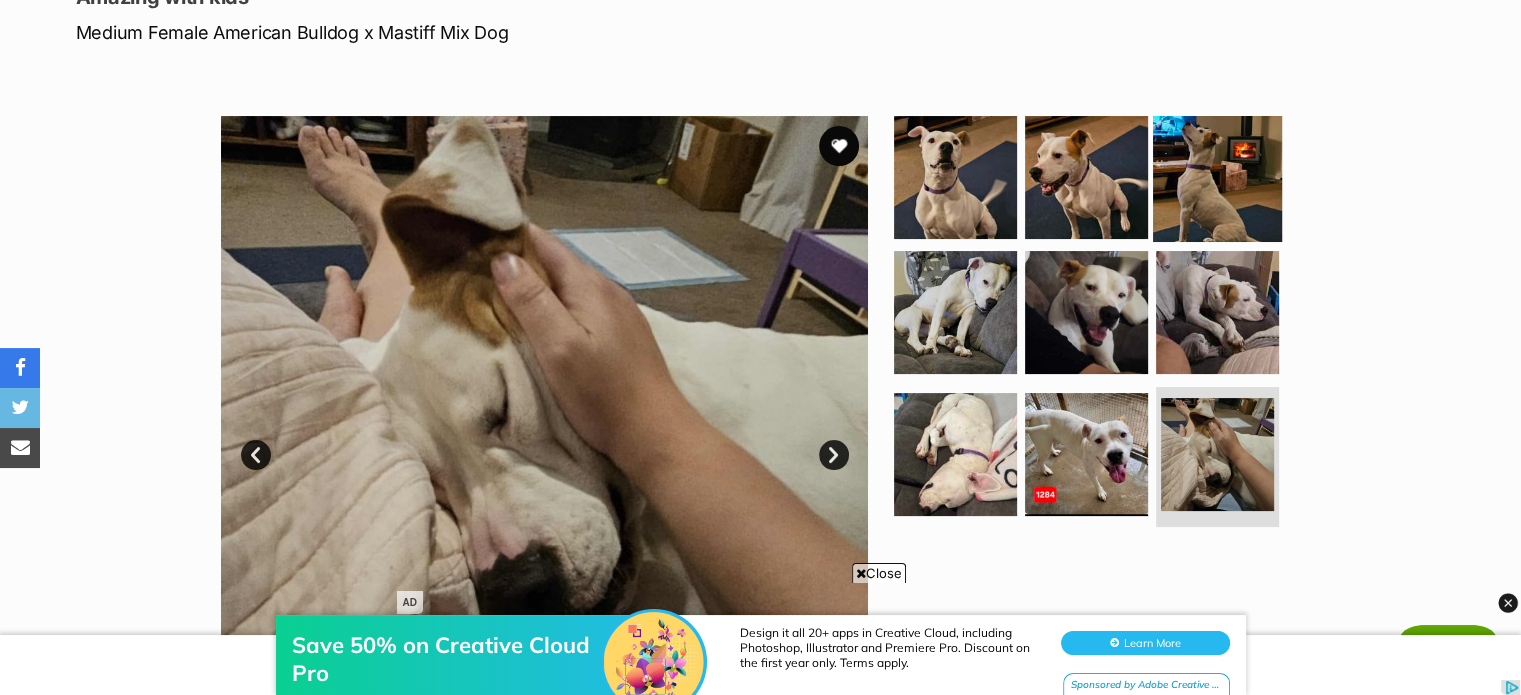 click at bounding box center (1217, 176) 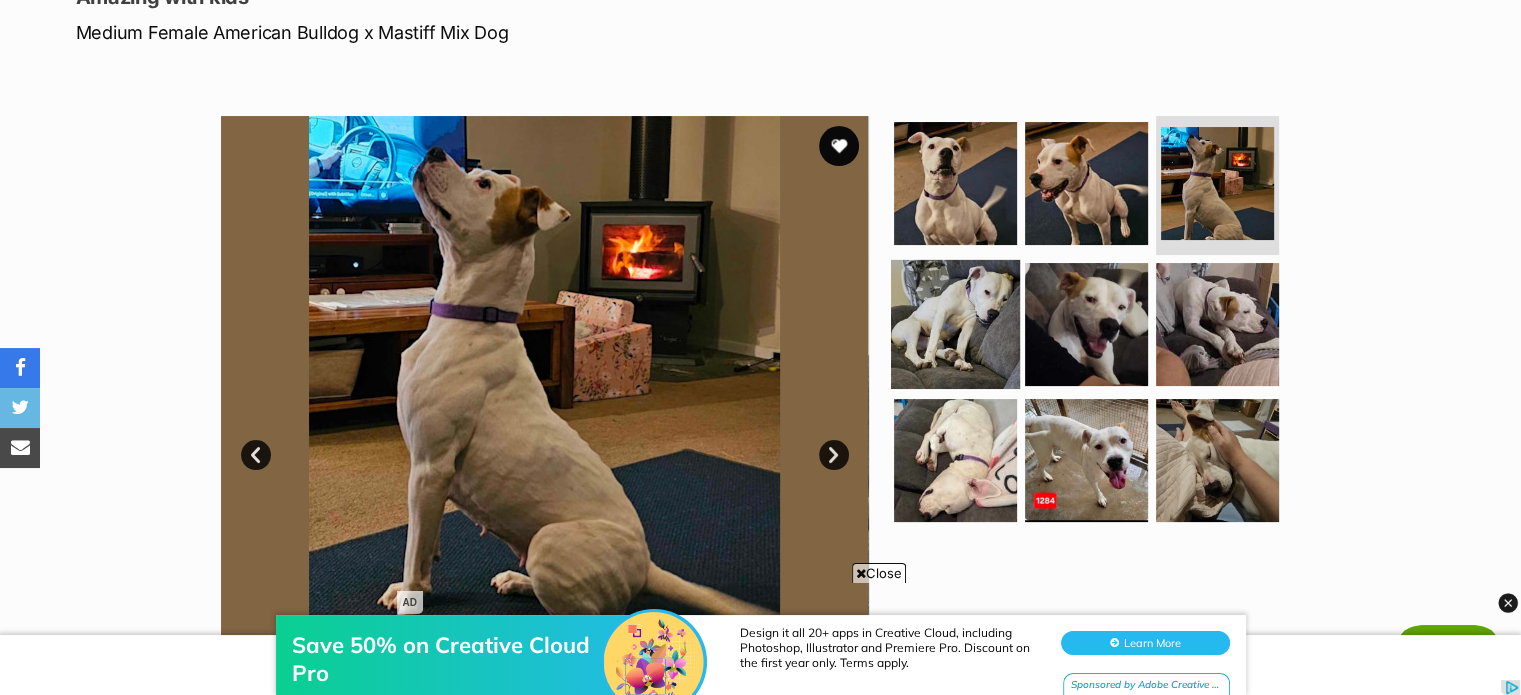 click at bounding box center (955, 324) 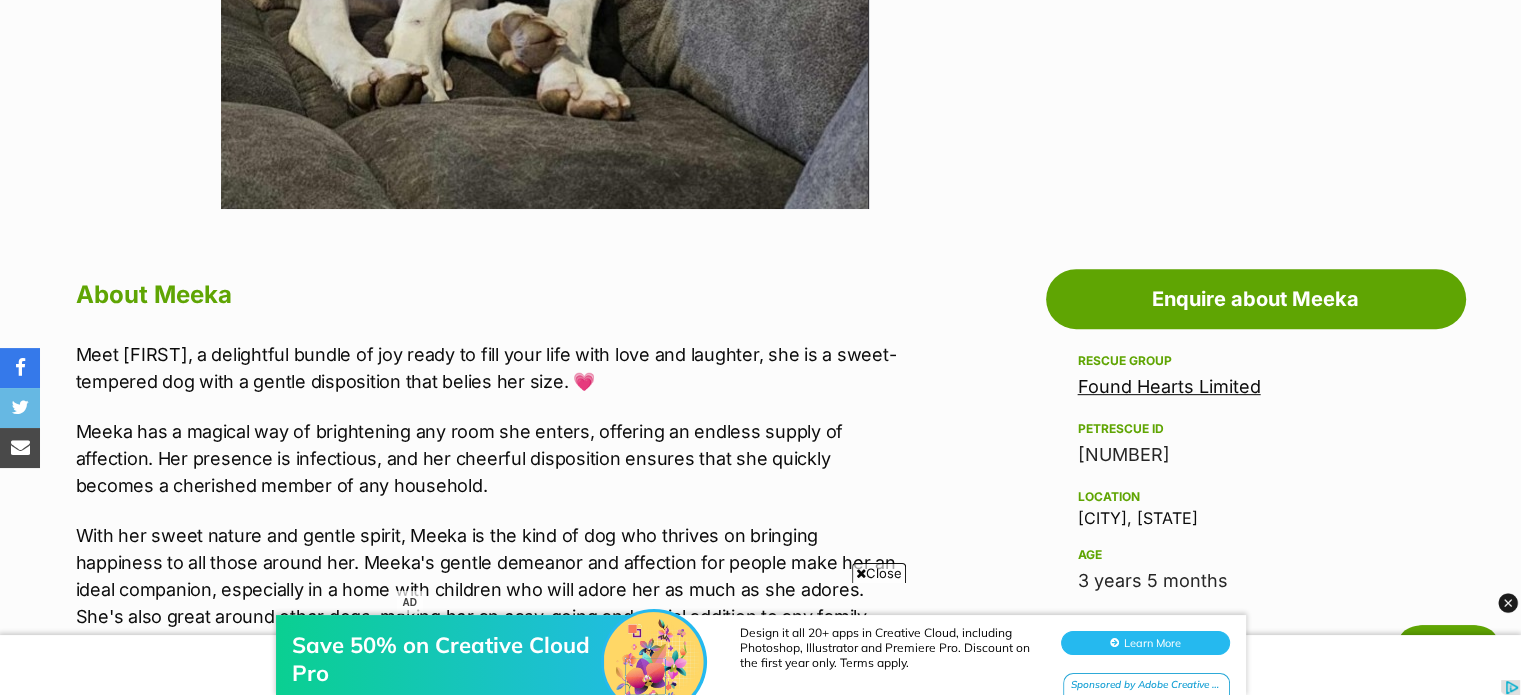 scroll, scrollTop: 900, scrollLeft: 0, axis: vertical 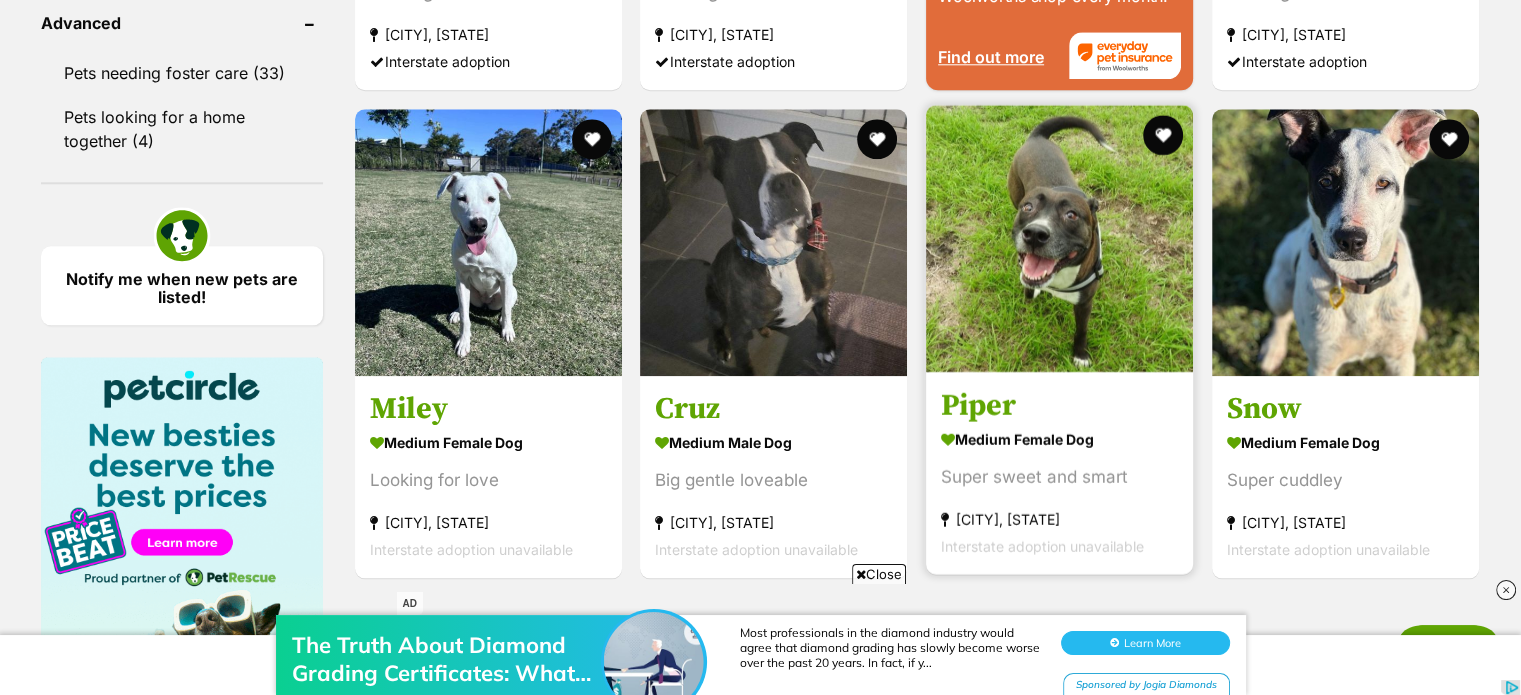 click at bounding box center [1059, 238] 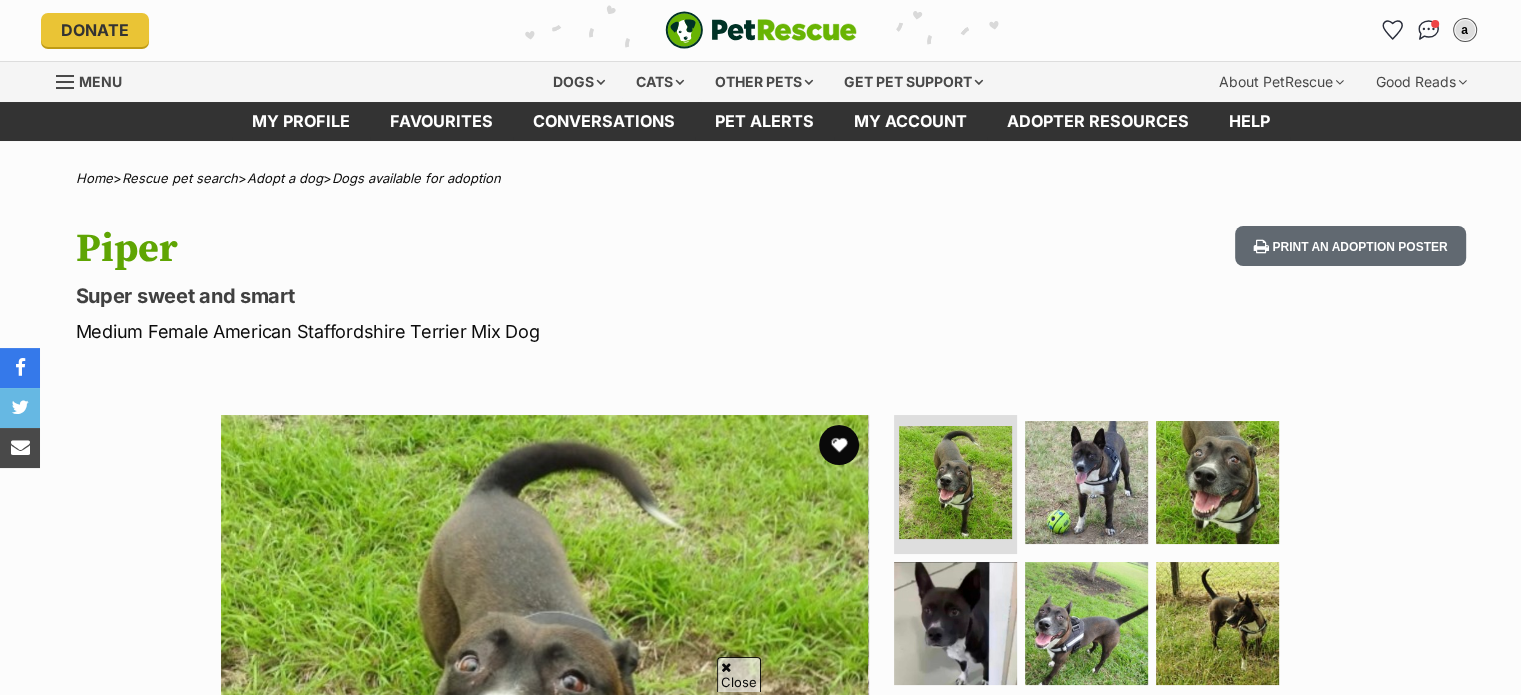 scroll, scrollTop: 300, scrollLeft: 0, axis: vertical 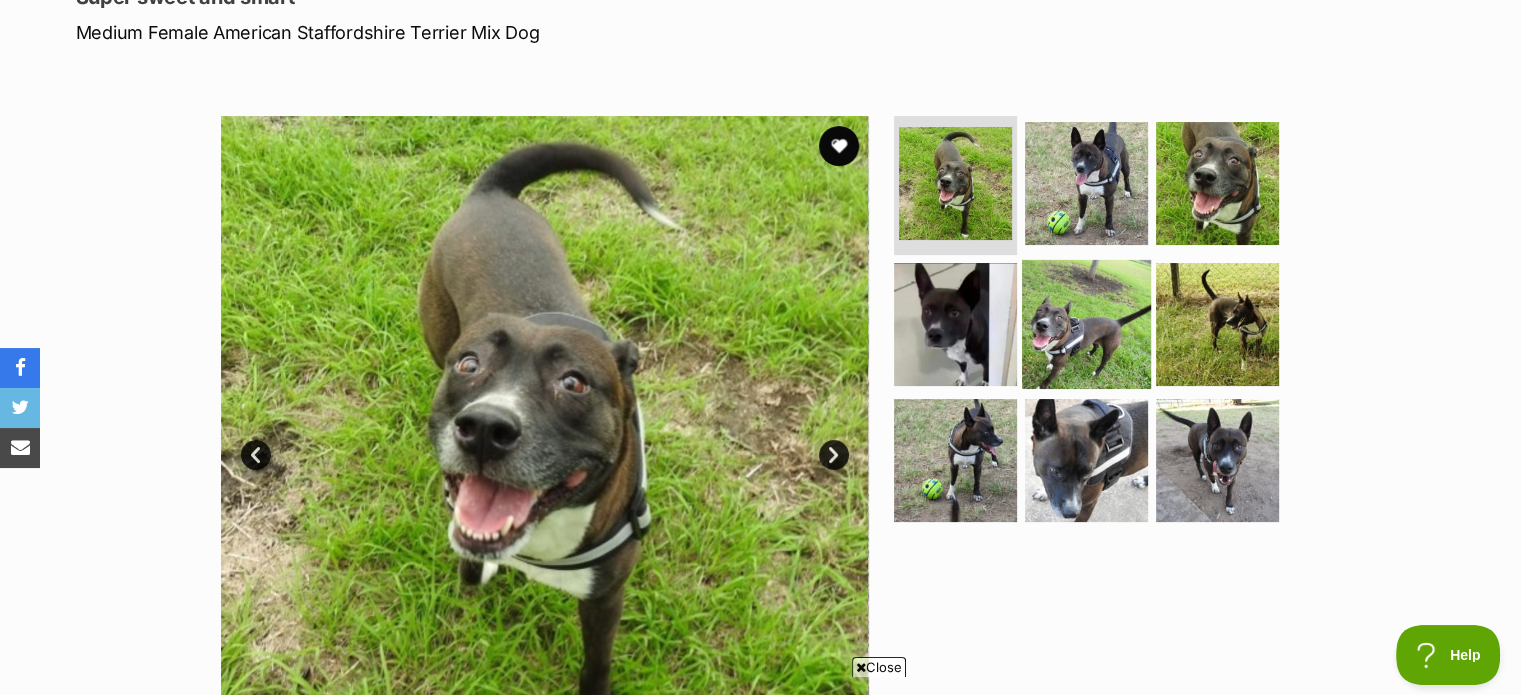 click at bounding box center [1086, 324] 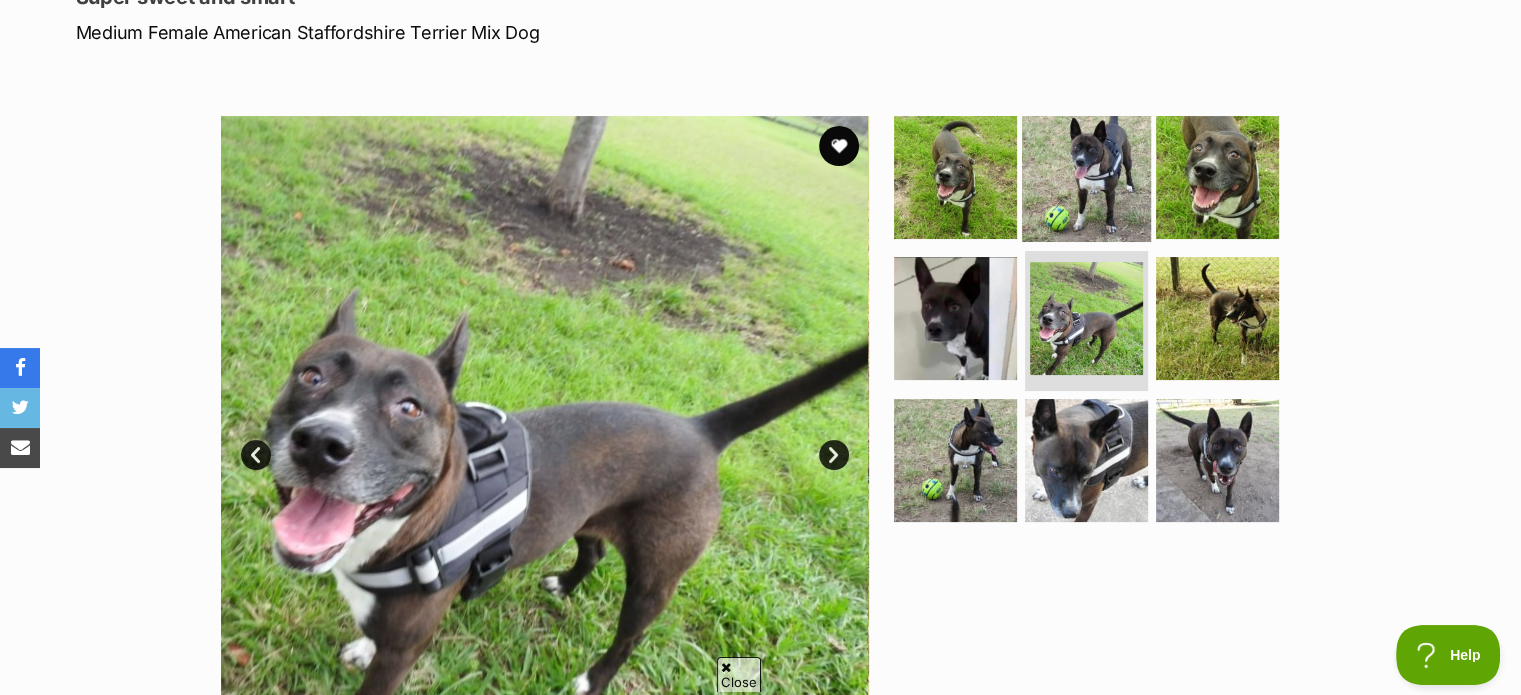 scroll, scrollTop: 0, scrollLeft: 0, axis: both 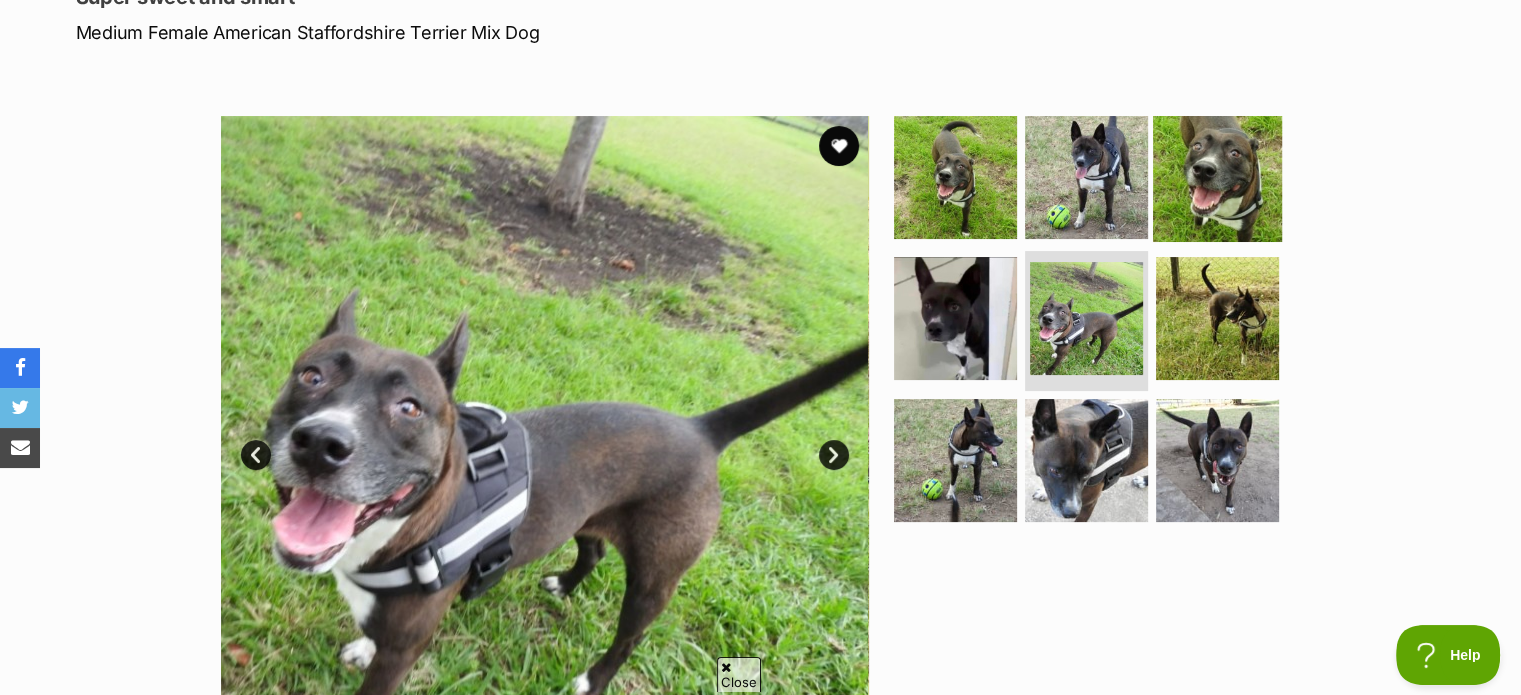 click at bounding box center [1217, 176] 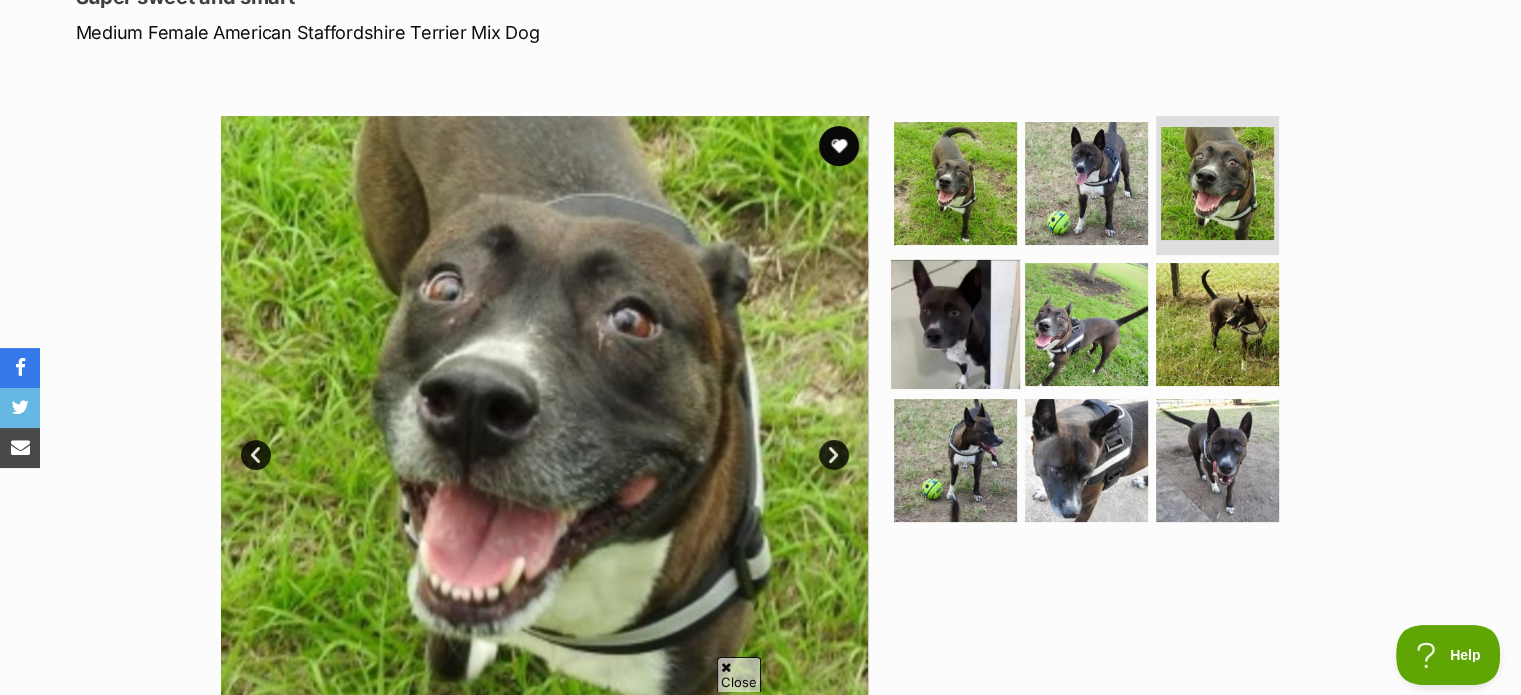 scroll, scrollTop: 0, scrollLeft: 0, axis: both 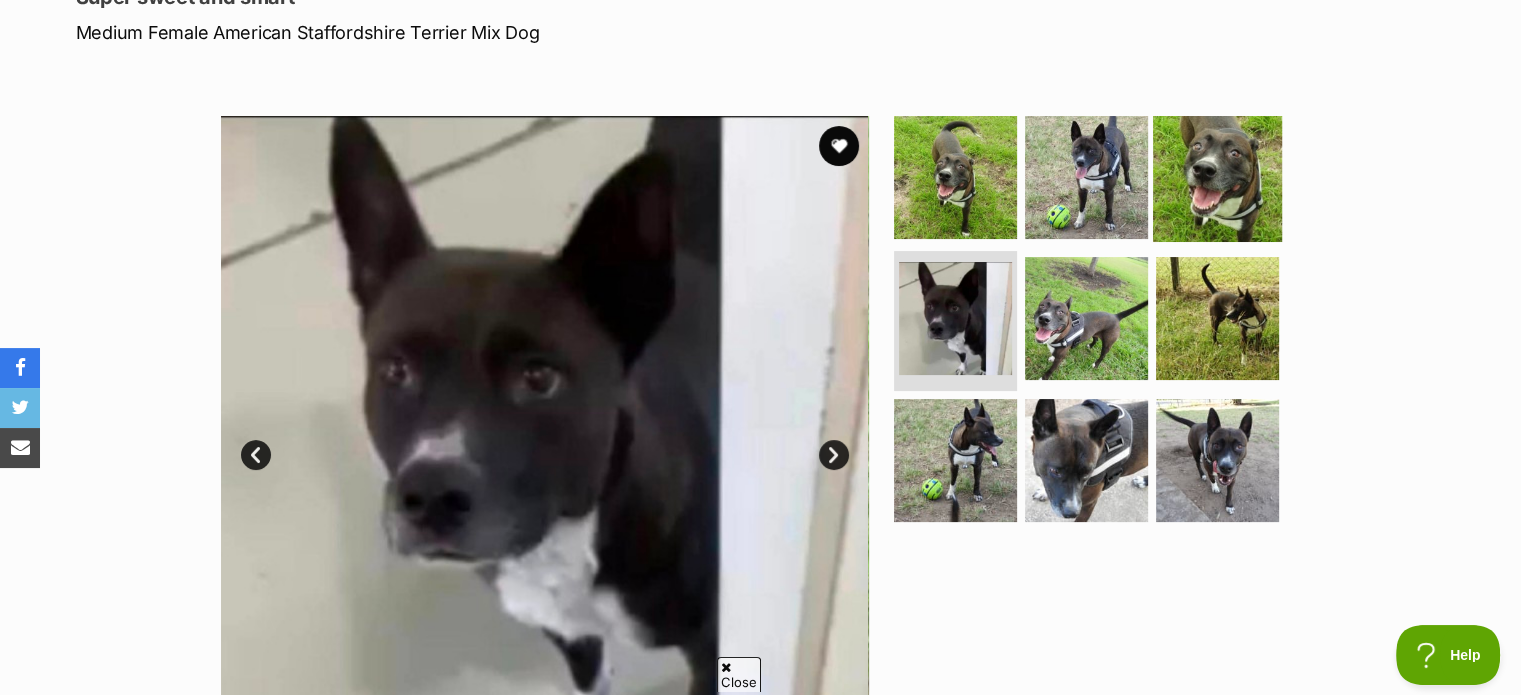 click at bounding box center [1217, 176] 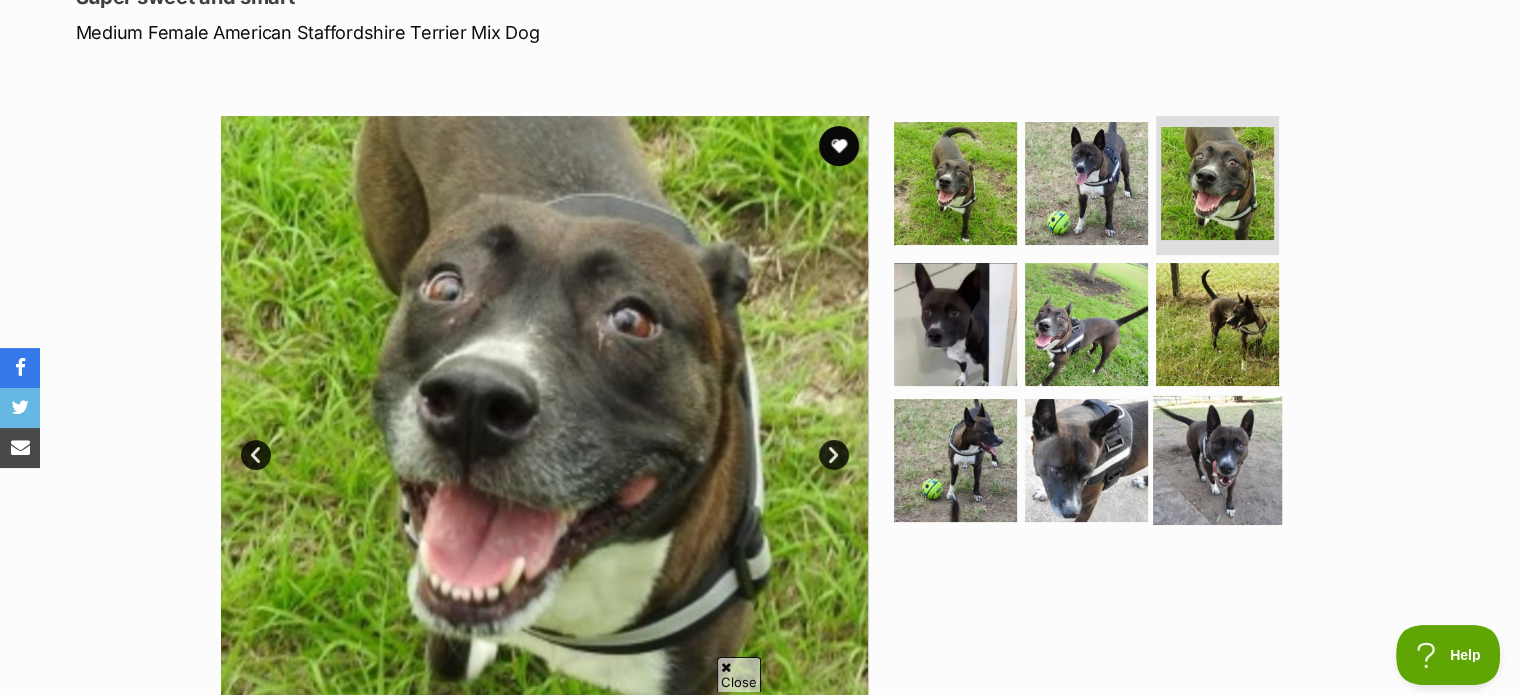 click at bounding box center (1217, 460) 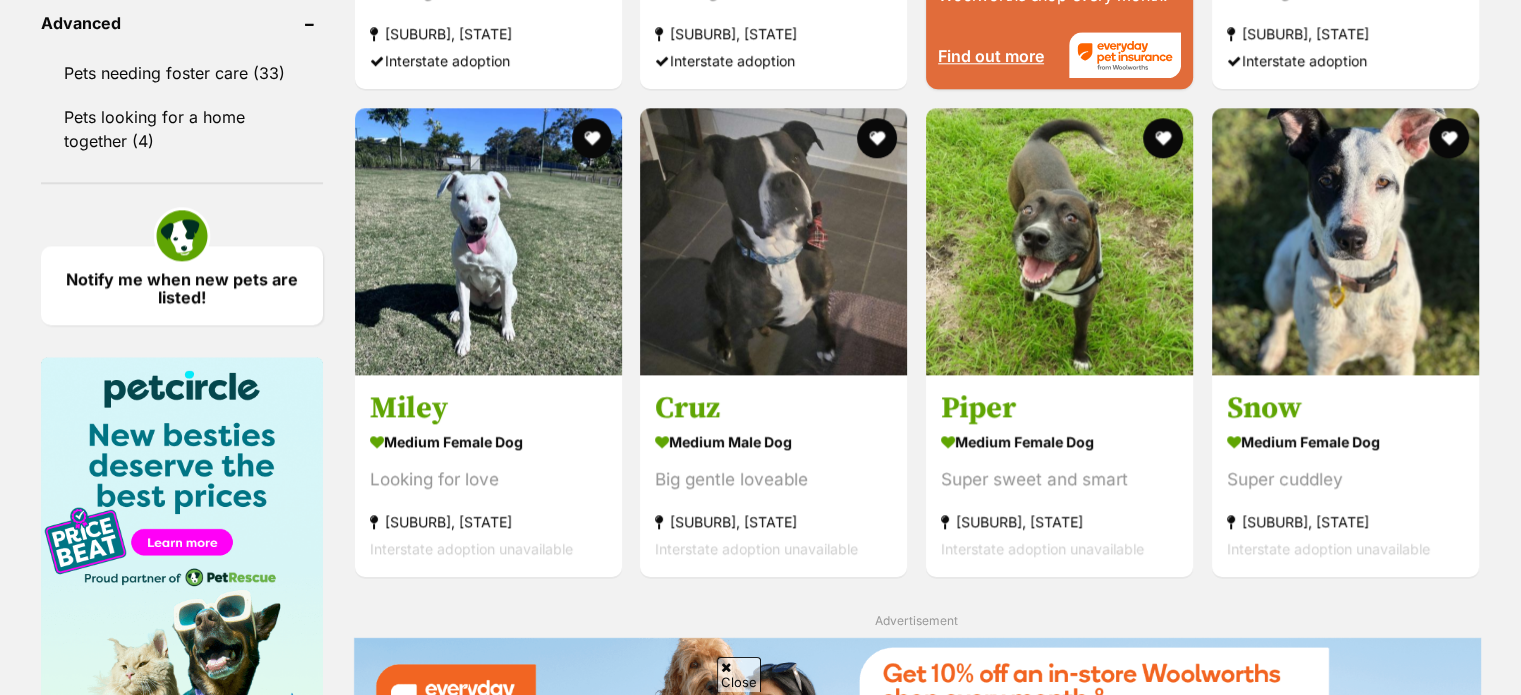 scroll, scrollTop: 2200, scrollLeft: 0, axis: vertical 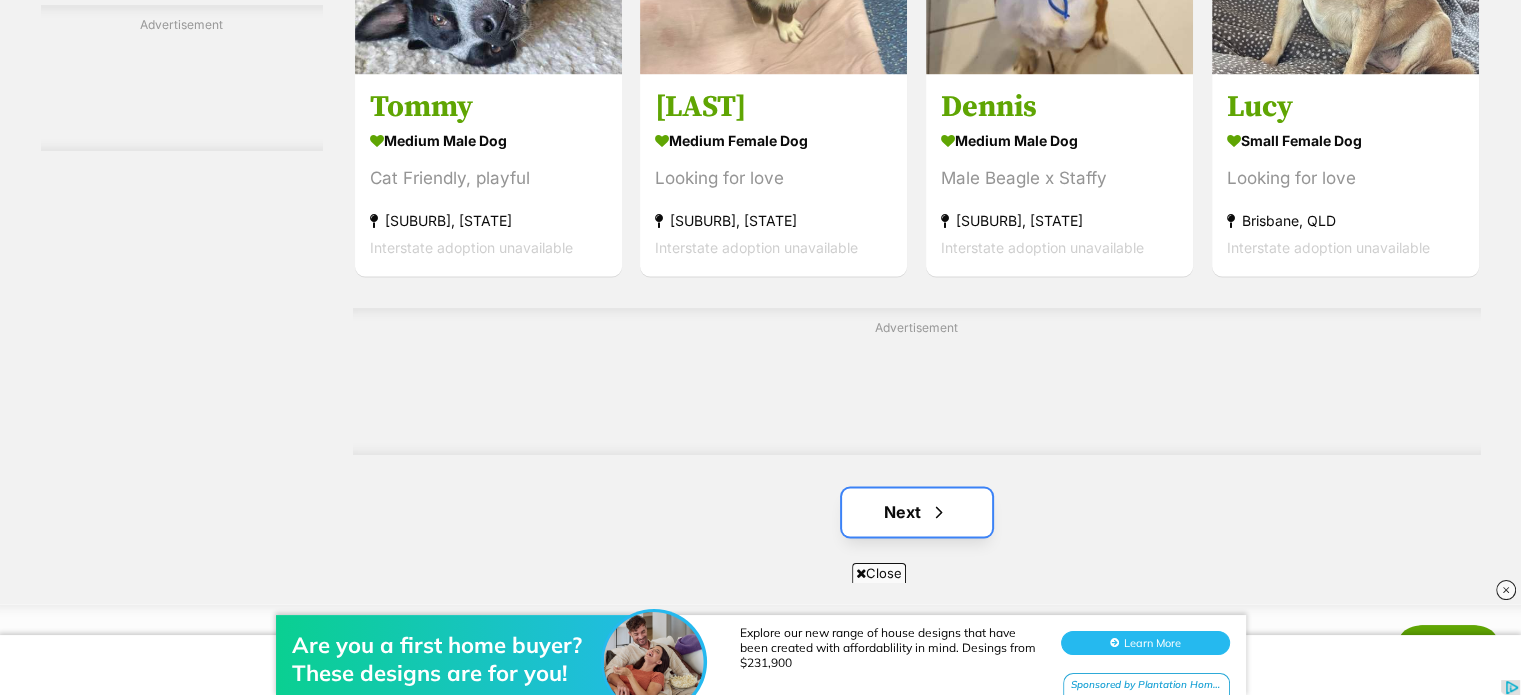 click on "Next" at bounding box center (917, 512) 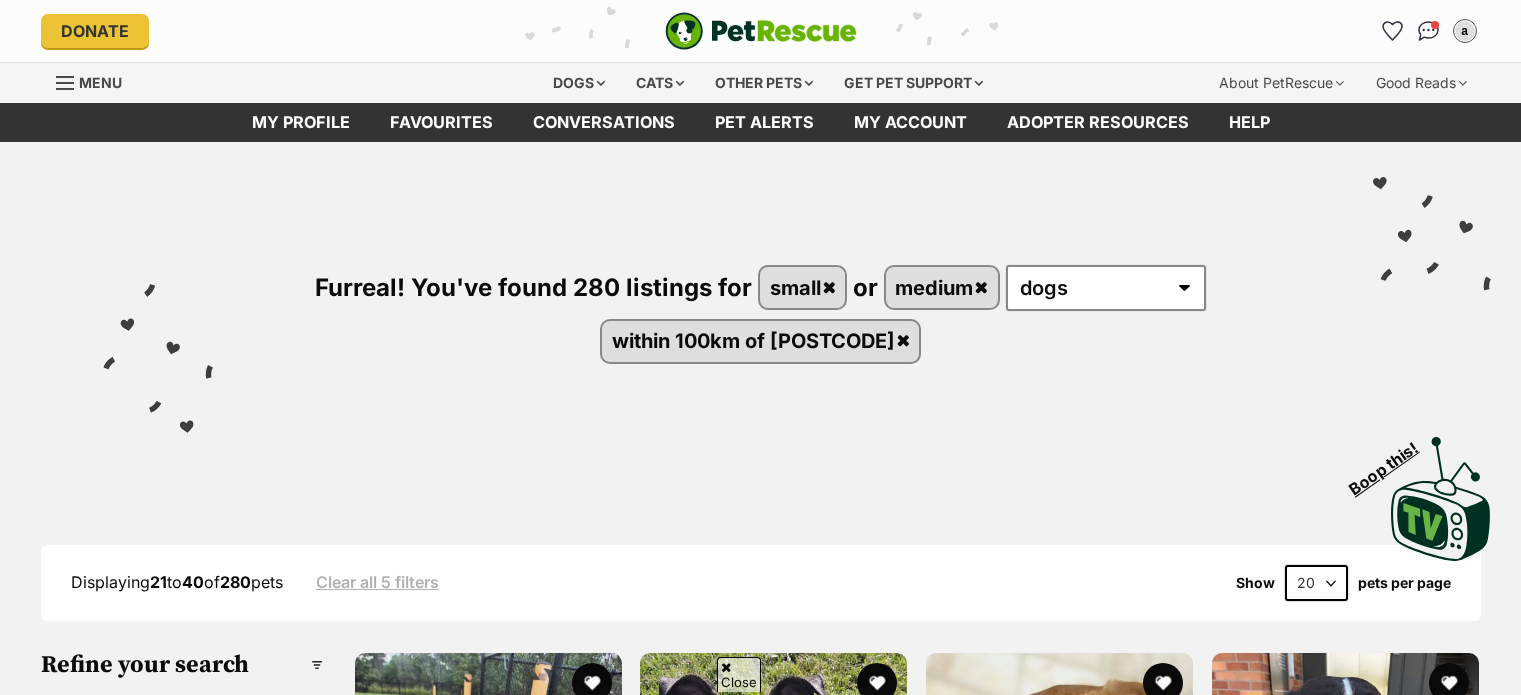 scroll, scrollTop: 500, scrollLeft: 0, axis: vertical 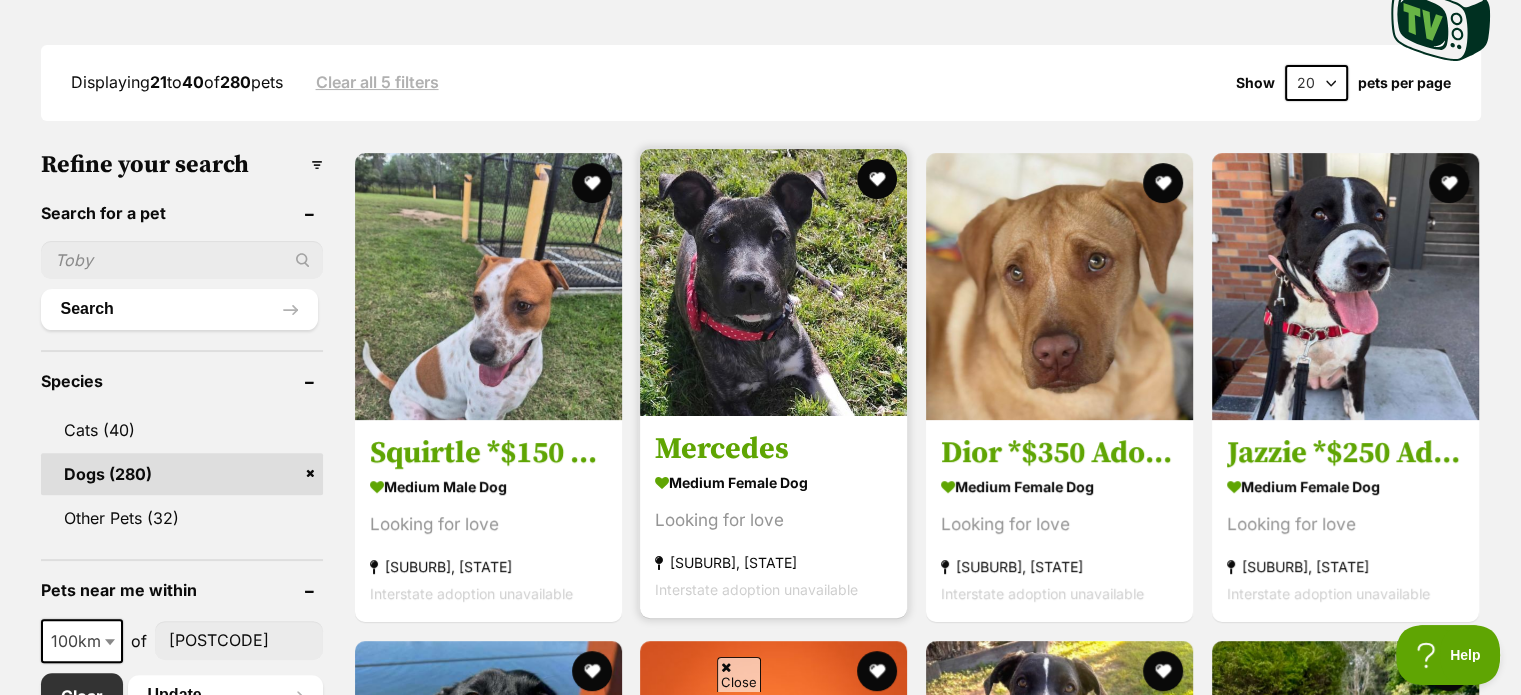 click at bounding box center [773, 282] 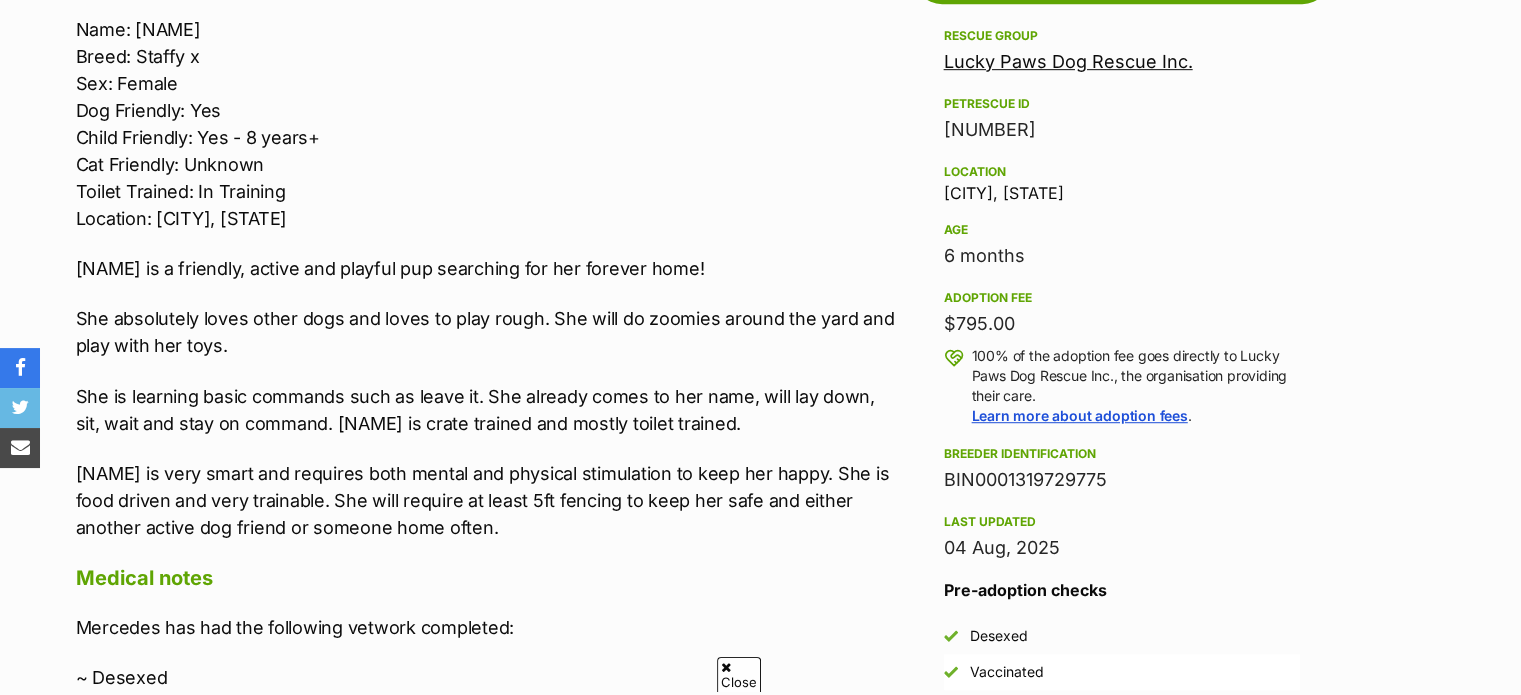 scroll, scrollTop: 1200, scrollLeft: 0, axis: vertical 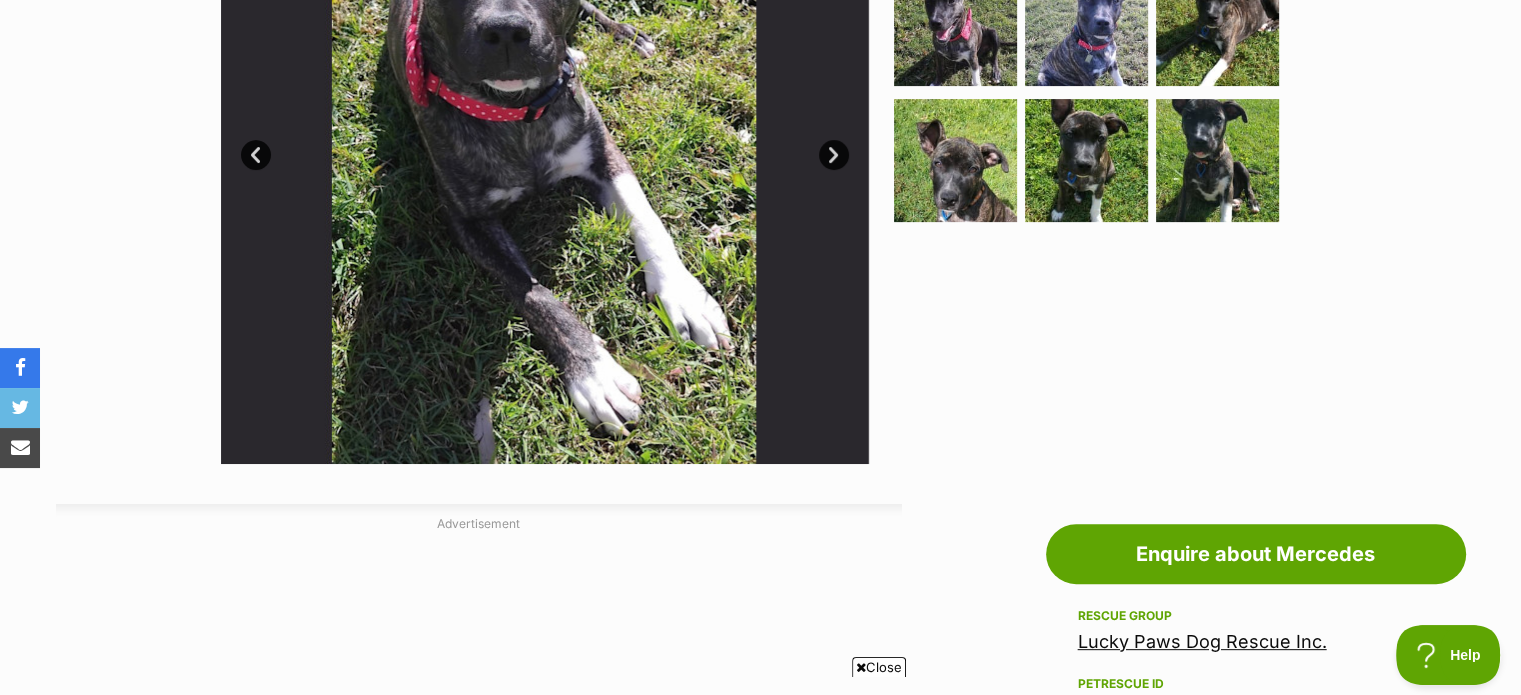 drag, startPoint x: 0, startPoint y: 0, endPoint x: 1533, endPoint y: 363, distance: 1575.3914 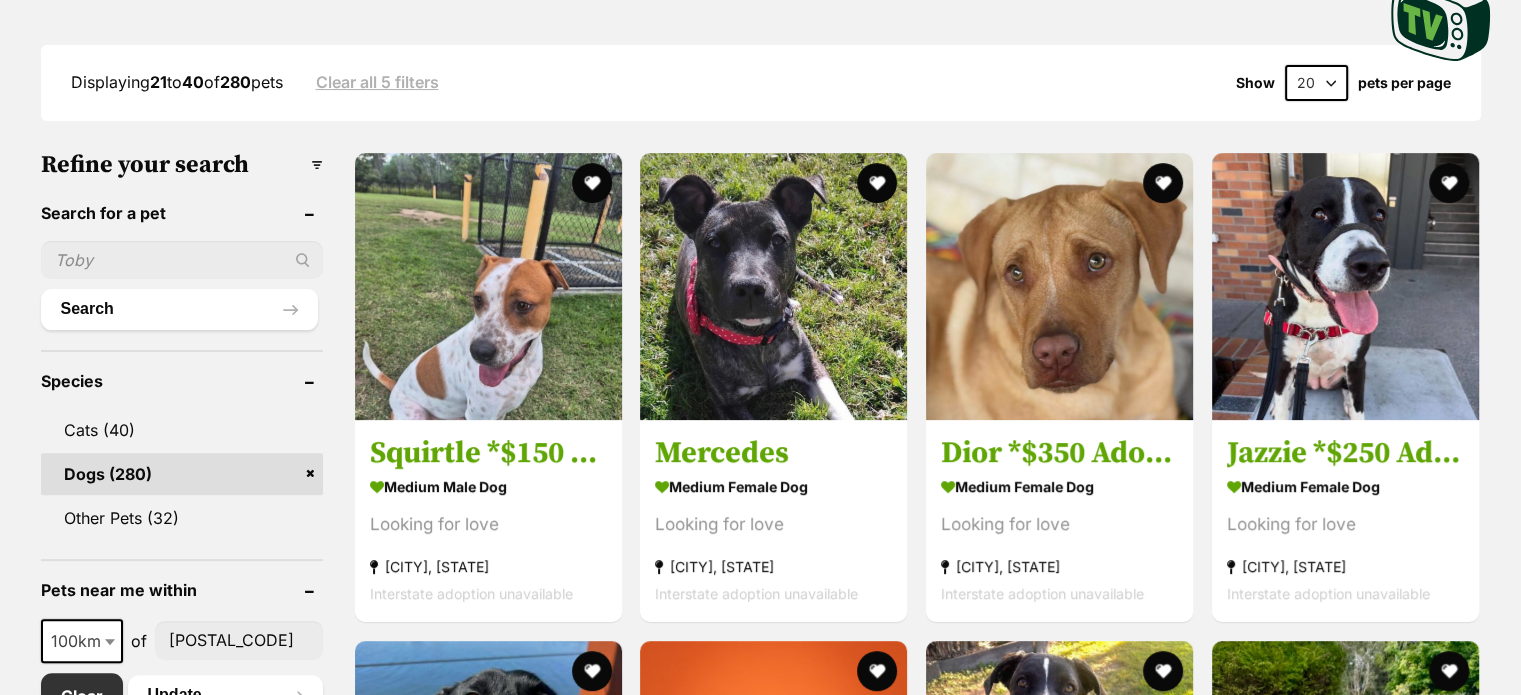scroll, scrollTop: 500, scrollLeft: 0, axis: vertical 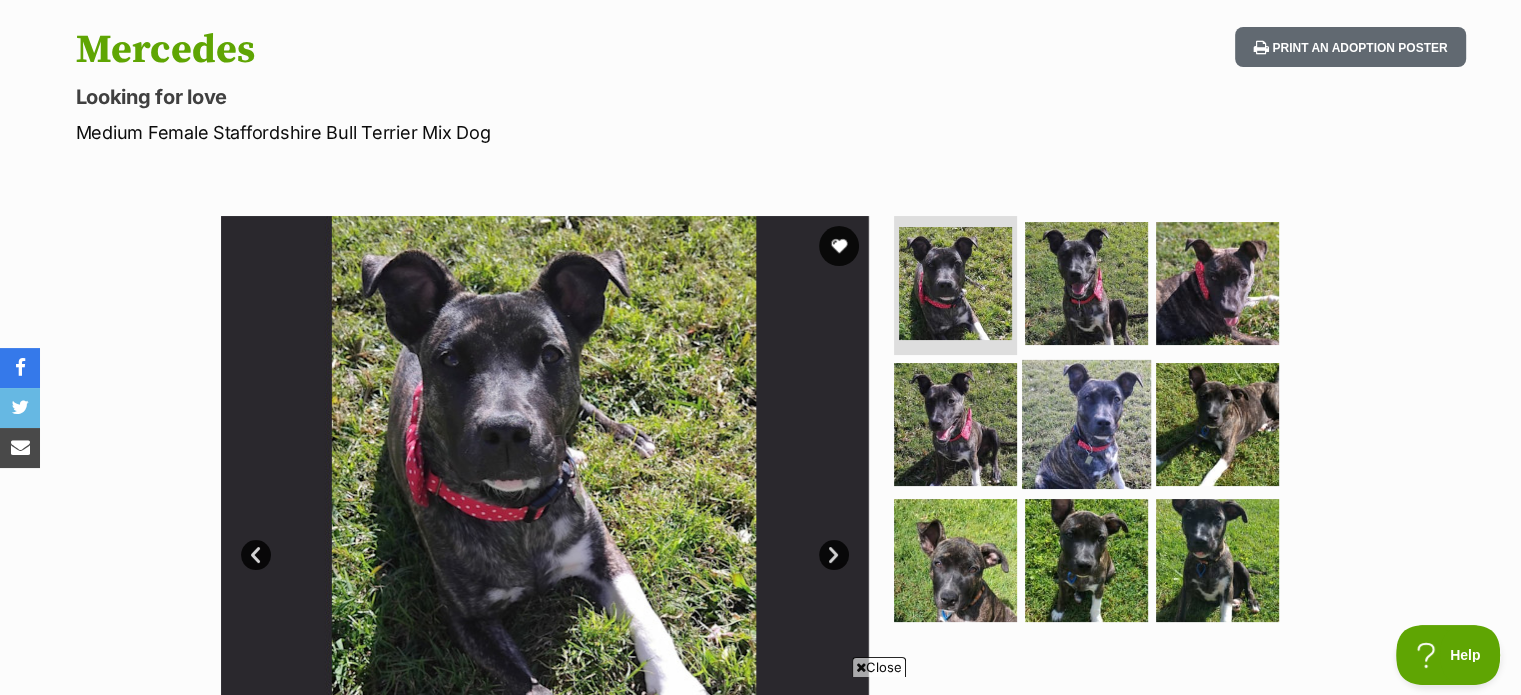 click at bounding box center (1086, 424) 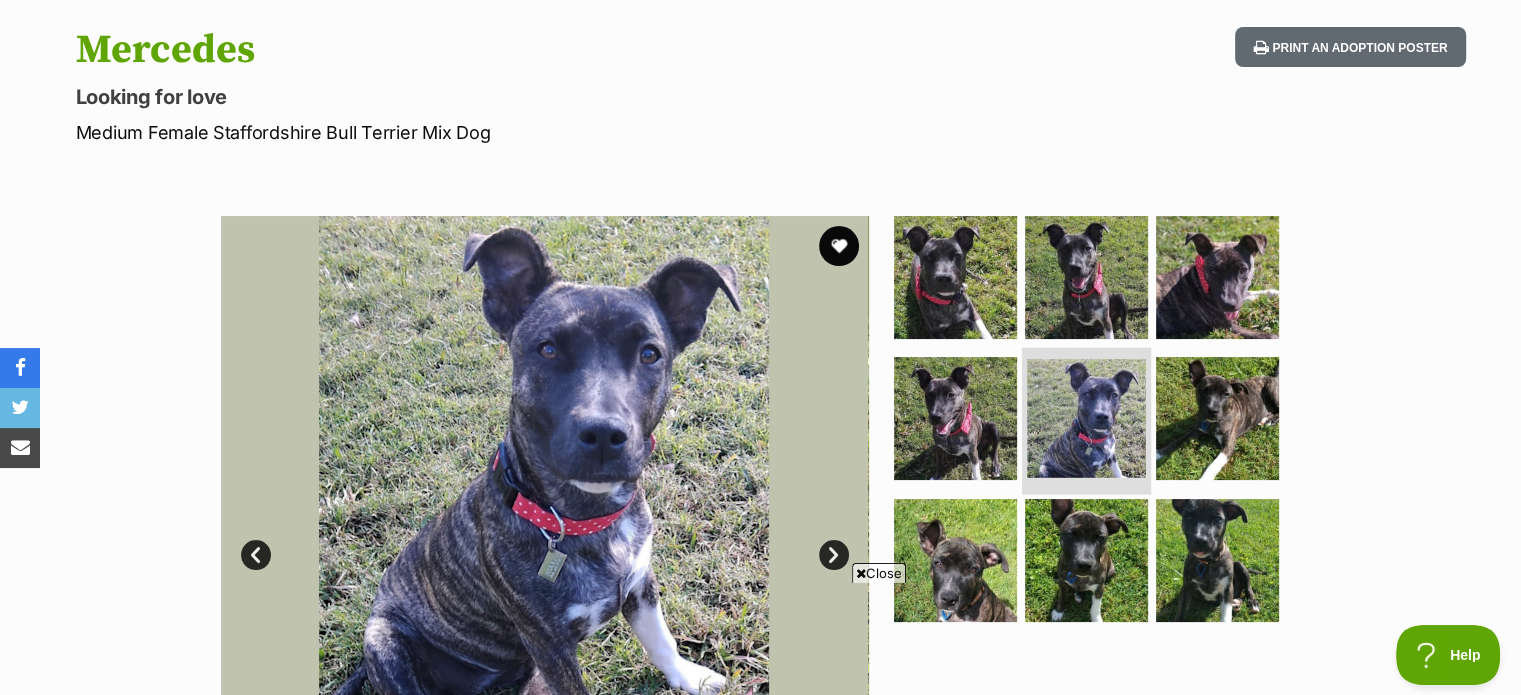 scroll, scrollTop: 0, scrollLeft: 0, axis: both 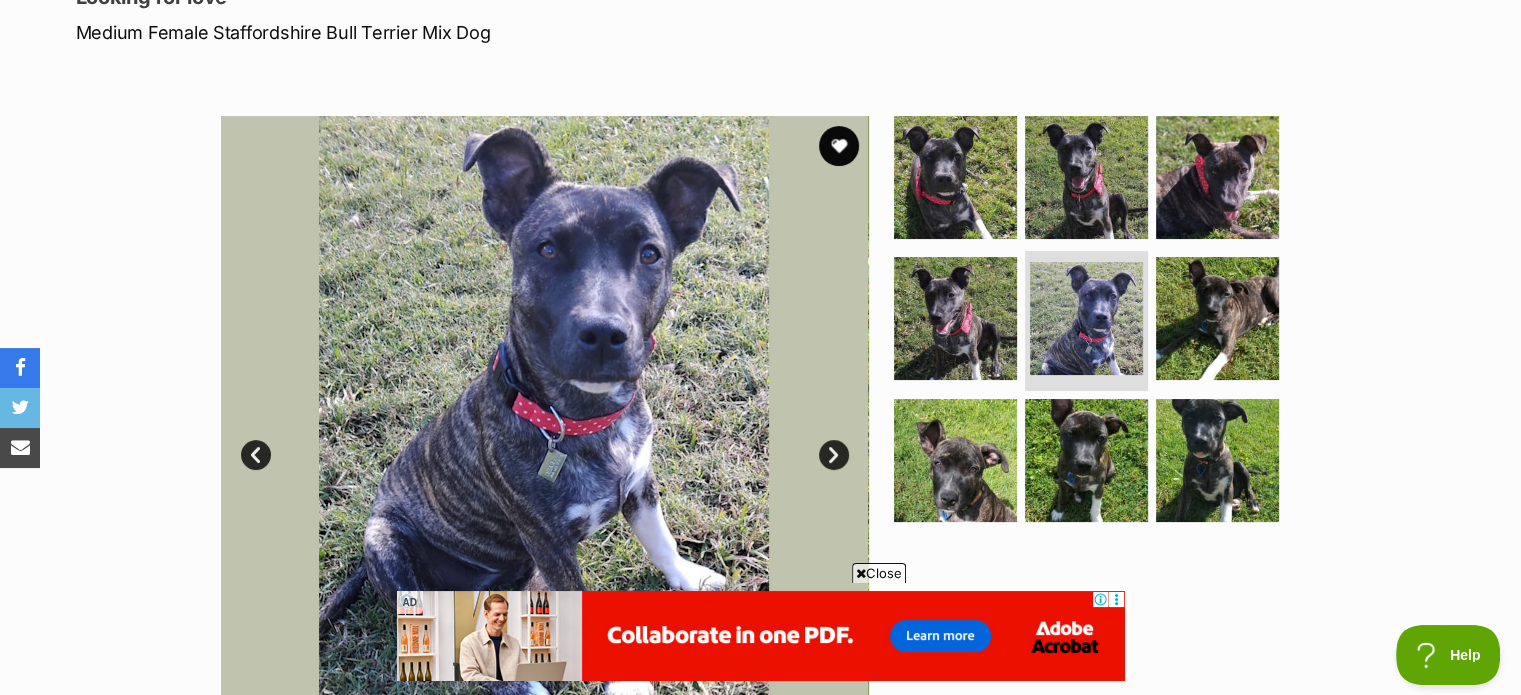 click on "Close" at bounding box center (879, 573) 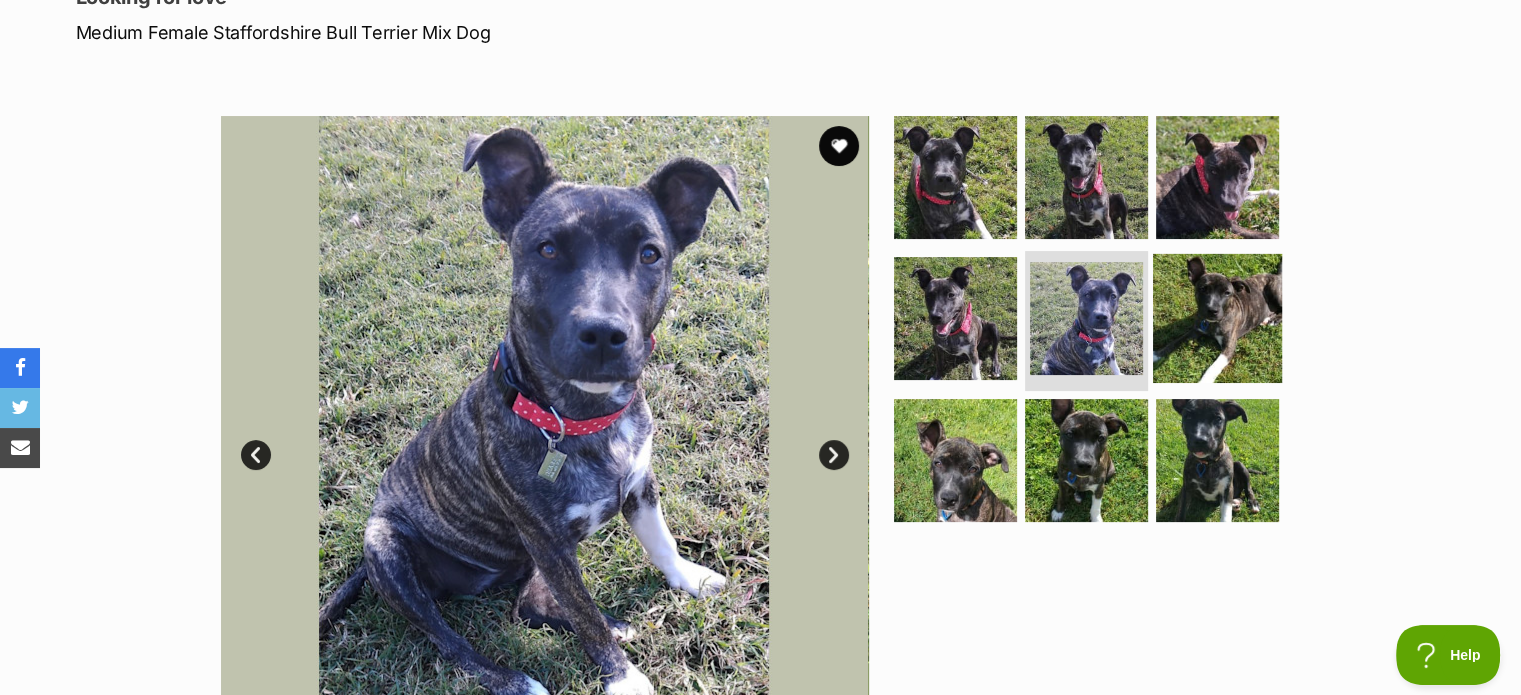 click at bounding box center [1217, 318] 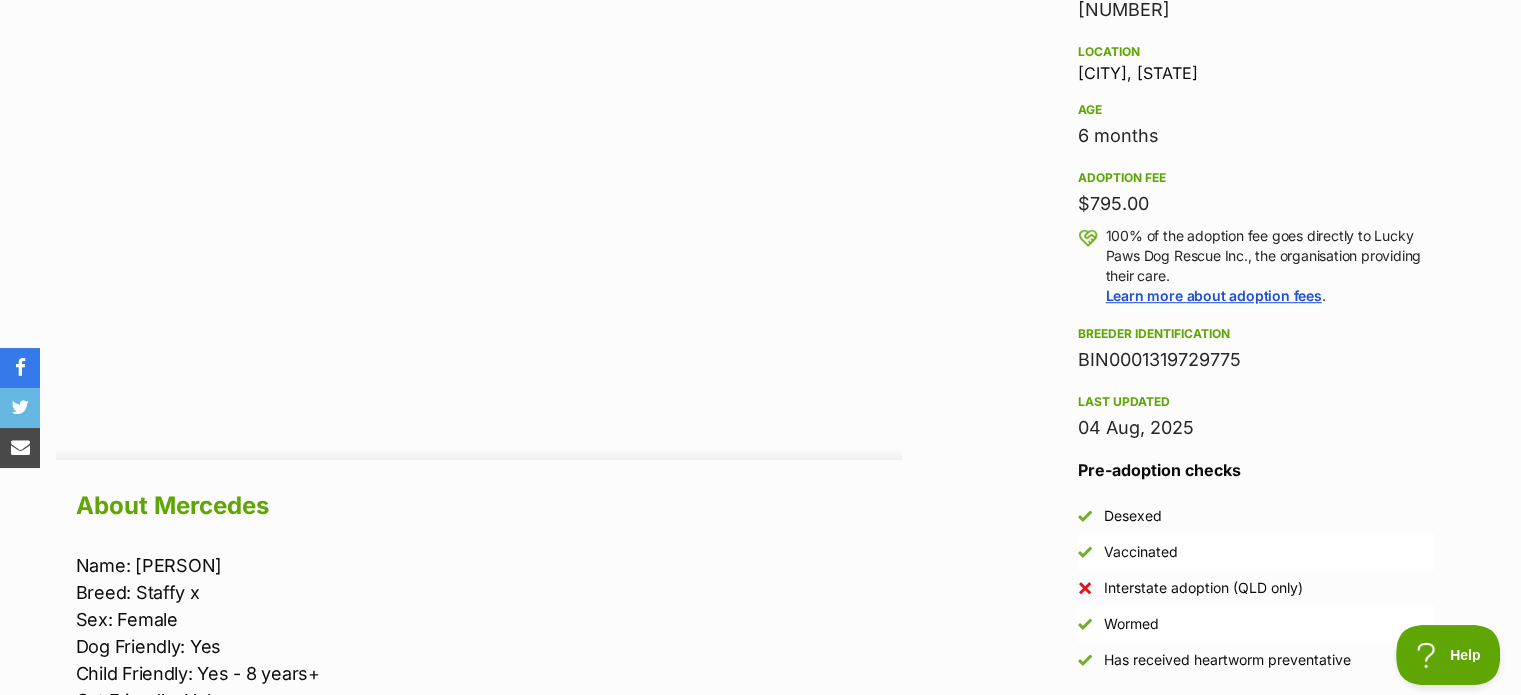scroll, scrollTop: 1600, scrollLeft: 0, axis: vertical 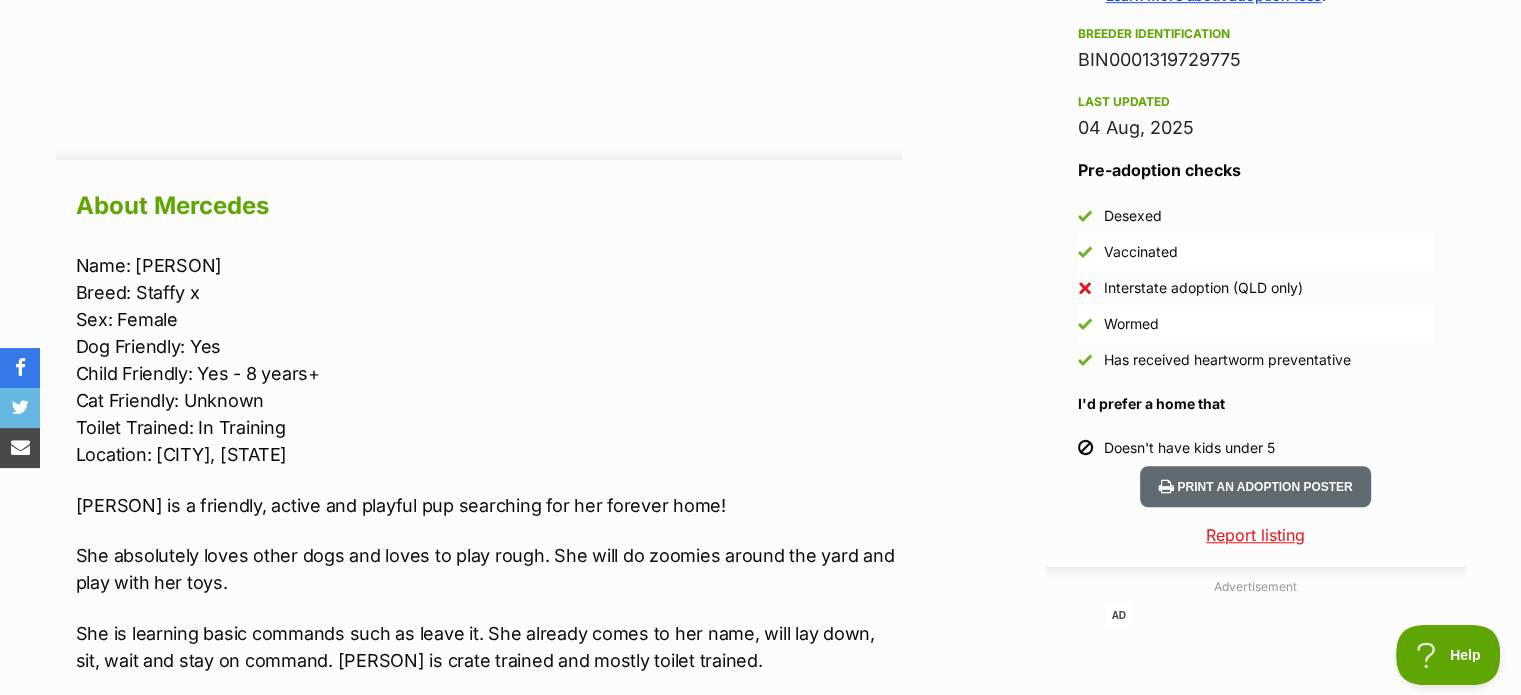 click on "Home
>
Rescue pet search
>
Adopt a dog
>
Dogs available for adoption
Mercedes
Looking for love
Medium Female Staffordshire Bull Terrier Mix Dog
Print an adoption poster
Available
6
of 9 images
6
of 9 images
6
of 9 images
6
of 9 images
6
of 9 images
6
of 9 images
6
of 9 images
6
of 9 images
6
of 9 images
Next Prev 1 2 3 4 5 6 7 8 9
Advertisement
AD
Adoption information
I've been adopted!
This pet is no longer available
On Hold
Enquire about Mercedes
Find available pets like this!
Rescue group
Lucky Paws Dog Rescue Inc.
PetRescue ID
1111026
Location
Marsden, QLD
Age
6 months
Adoption fee
$795.00" at bounding box center (760, 981) 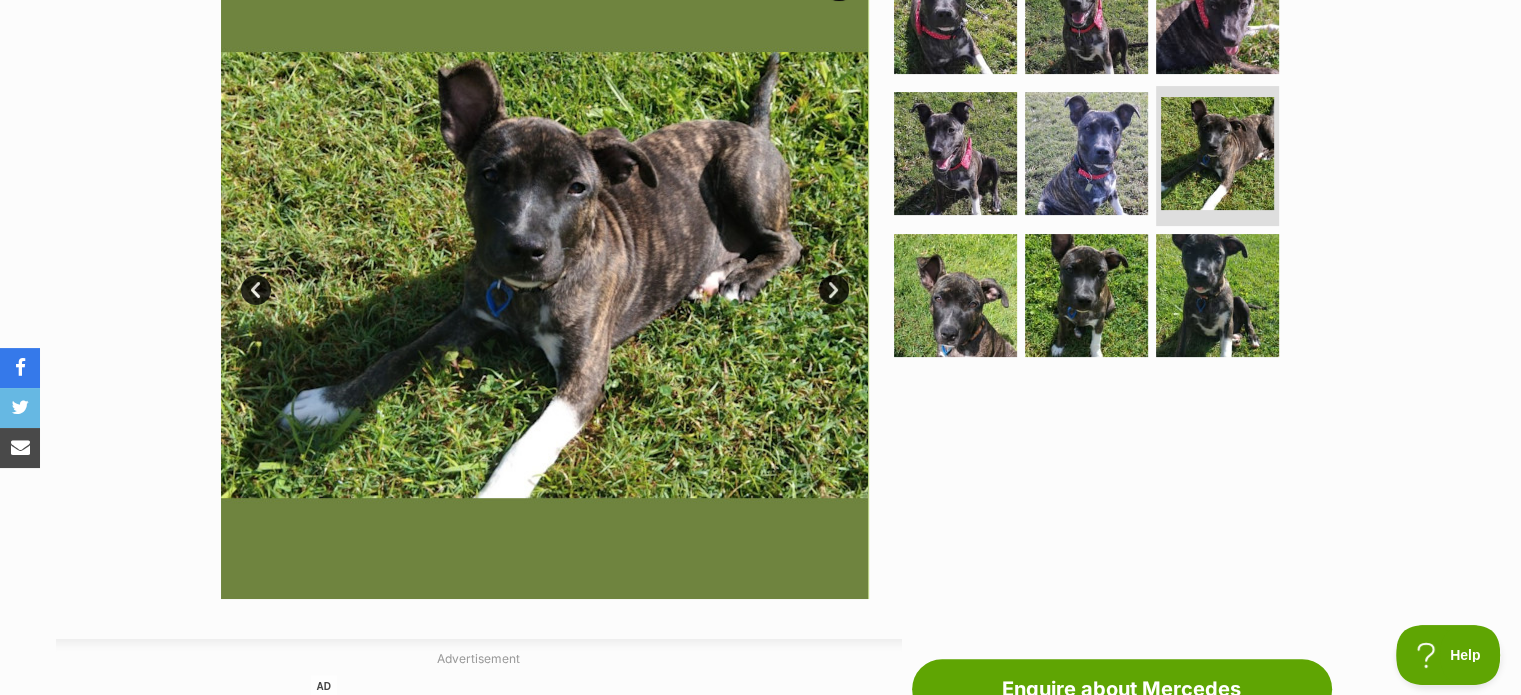 scroll, scrollTop: 300, scrollLeft: 0, axis: vertical 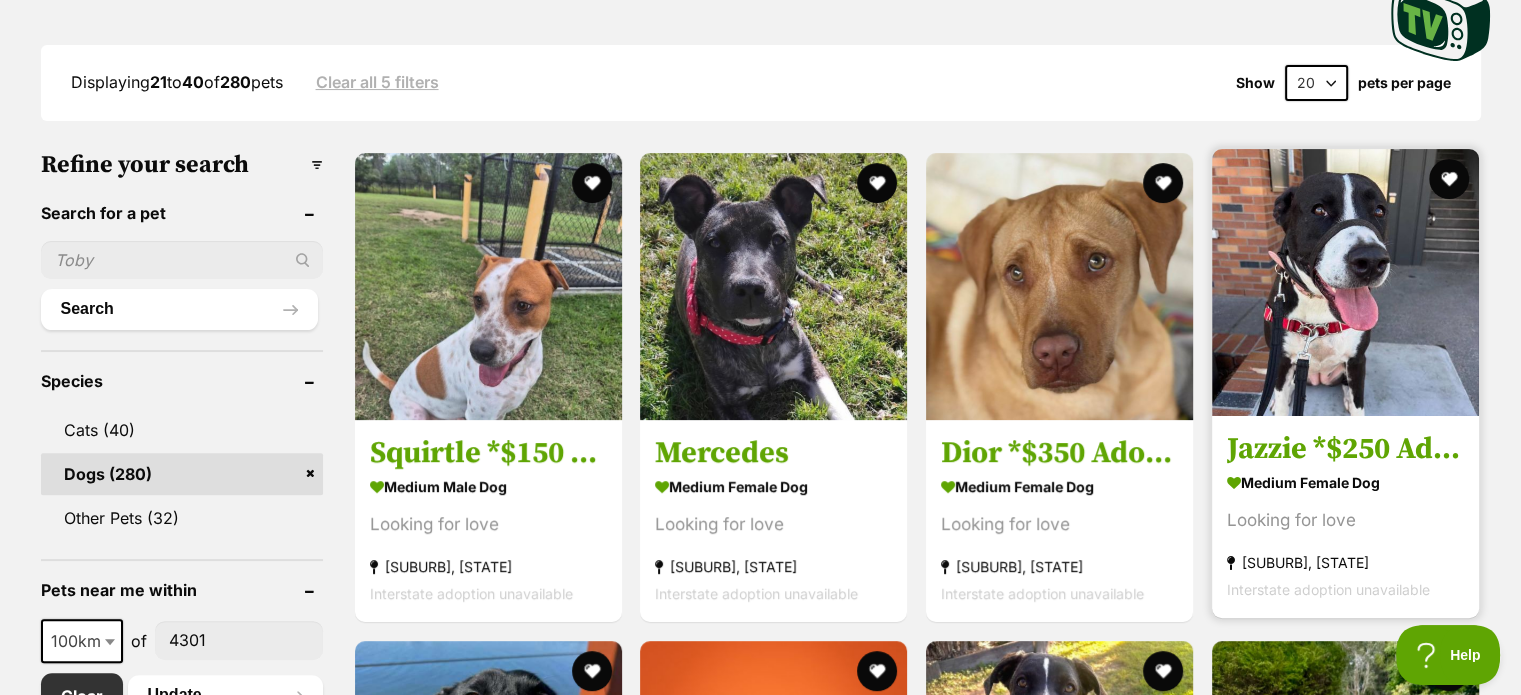 click at bounding box center (1345, 282) 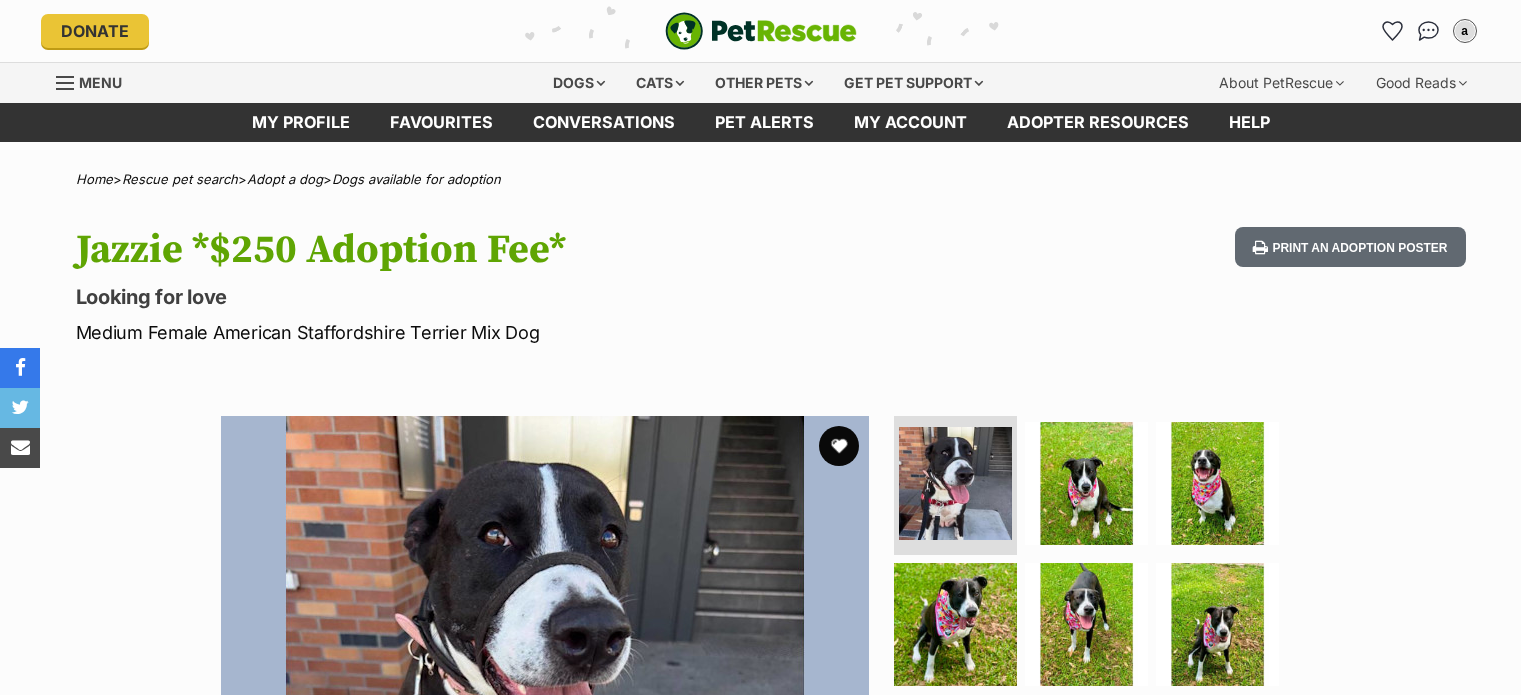 scroll, scrollTop: 0, scrollLeft: 0, axis: both 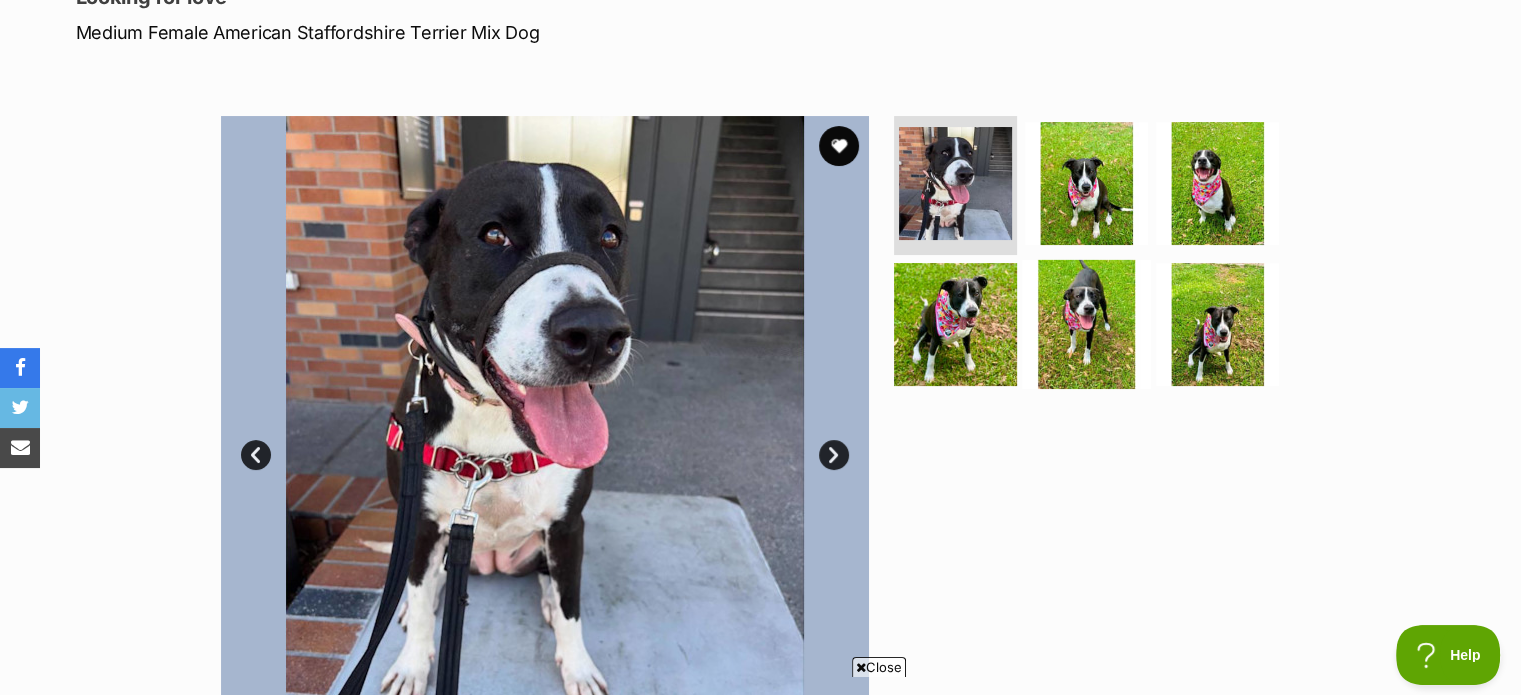 click at bounding box center [1086, 324] 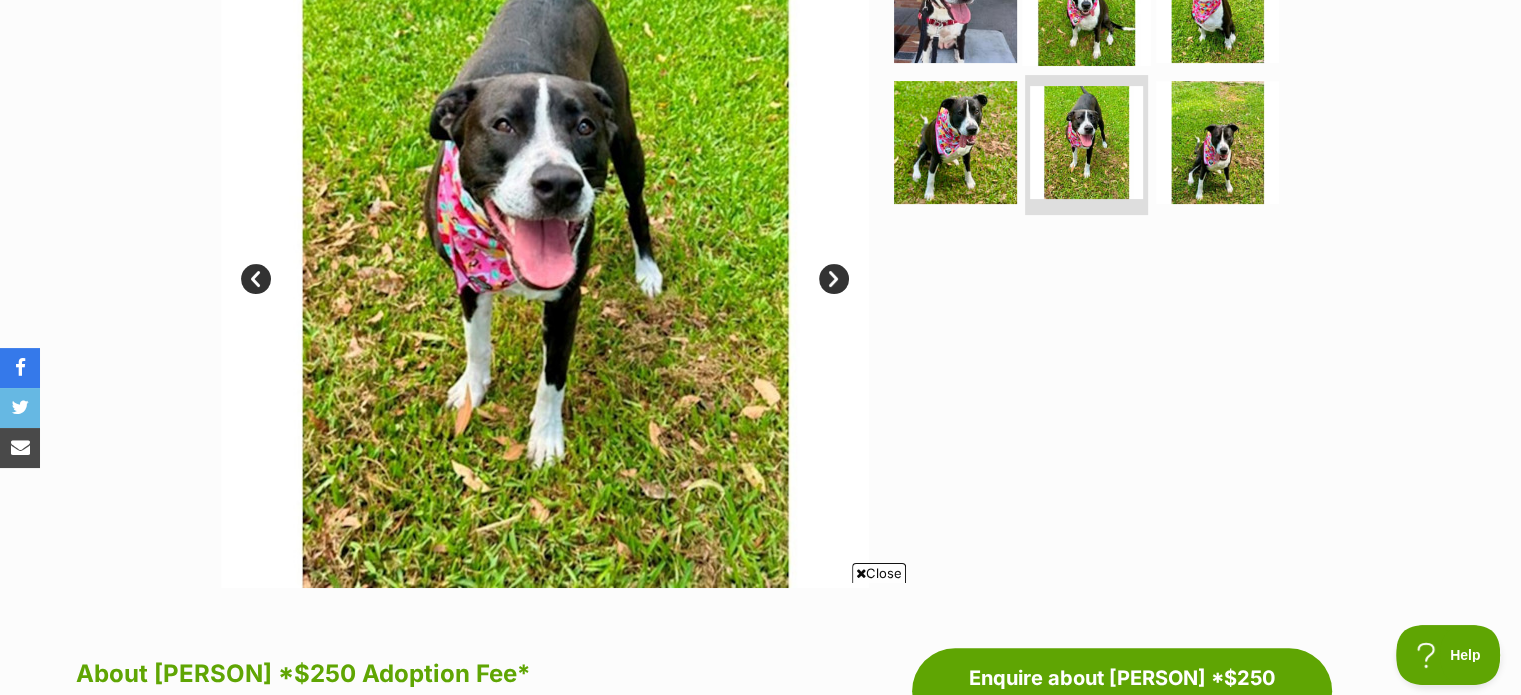 scroll, scrollTop: 900, scrollLeft: 0, axis: vertical 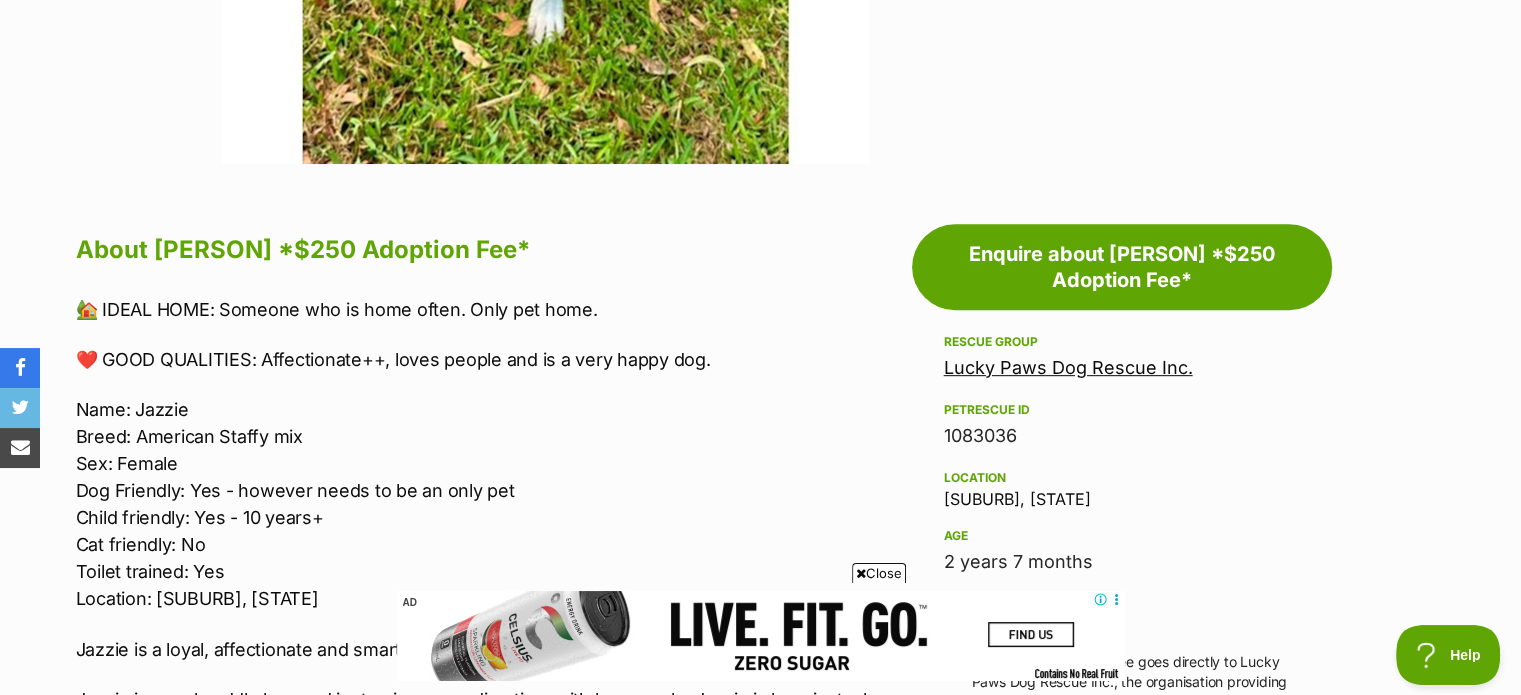 click on "Close" at bounding box center (879, 573) 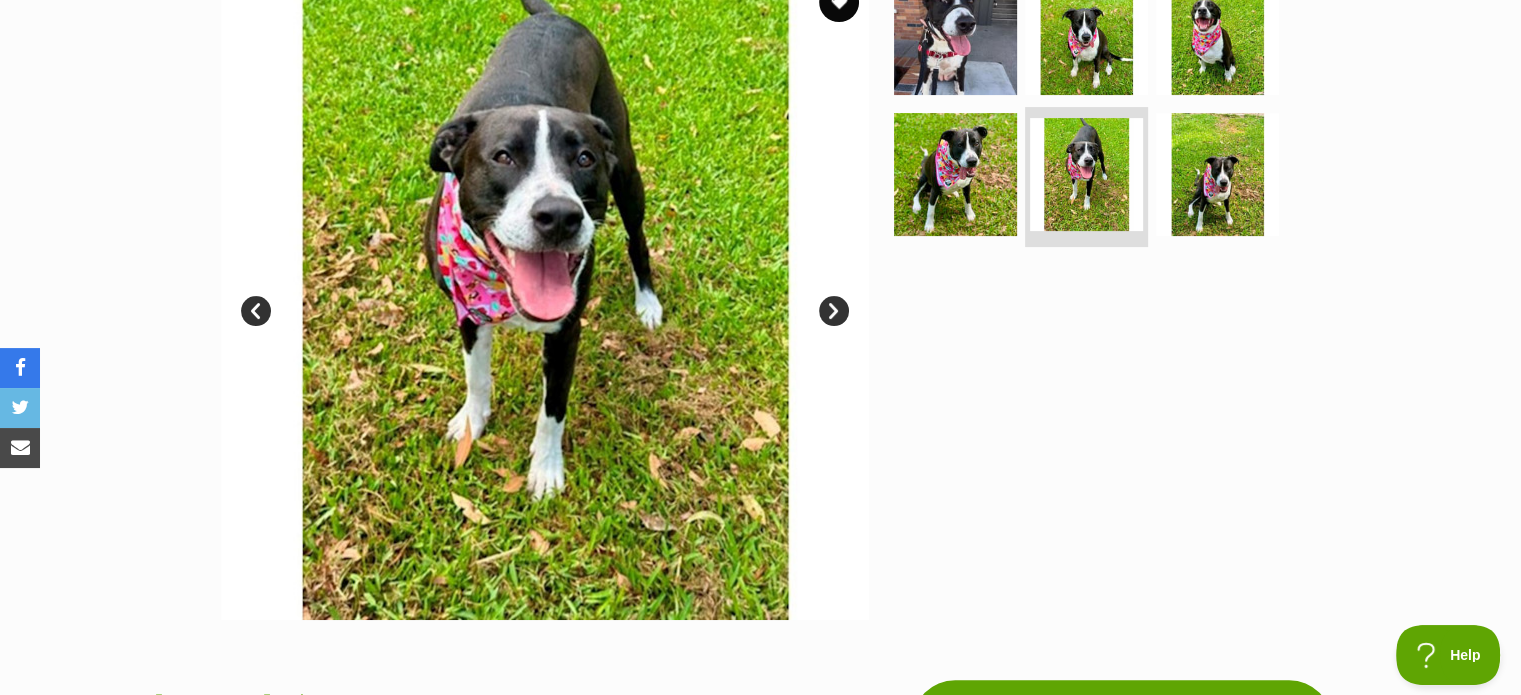 scroll, scrollTop: 400, scrollLeft: 0, axis: vertical 